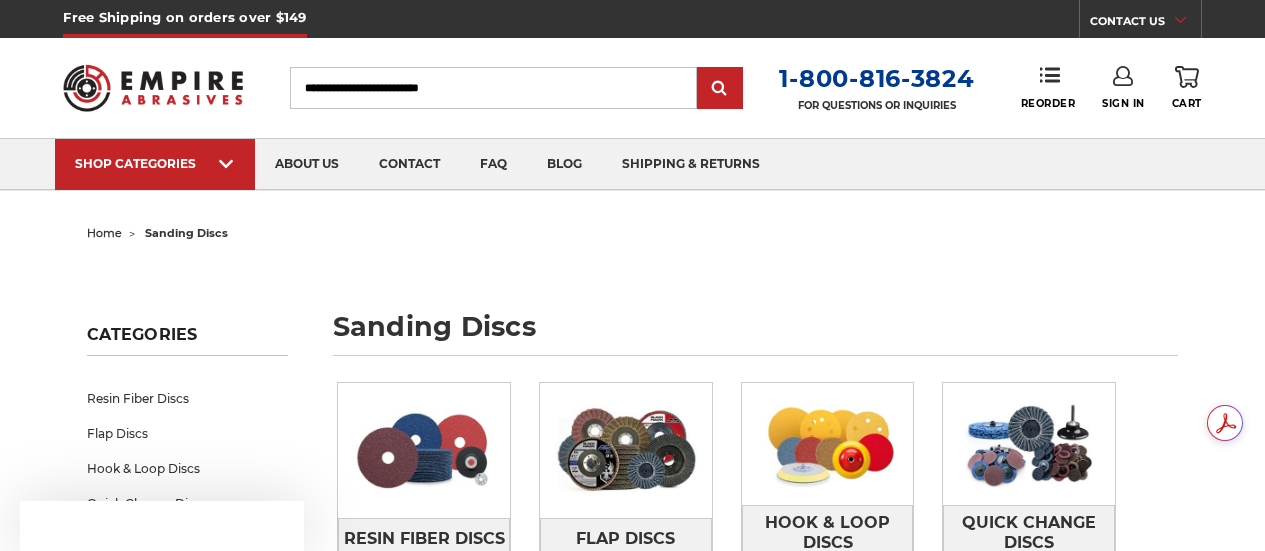 scroll, scrollTop: 0, scrollLeft: 0, axis: both 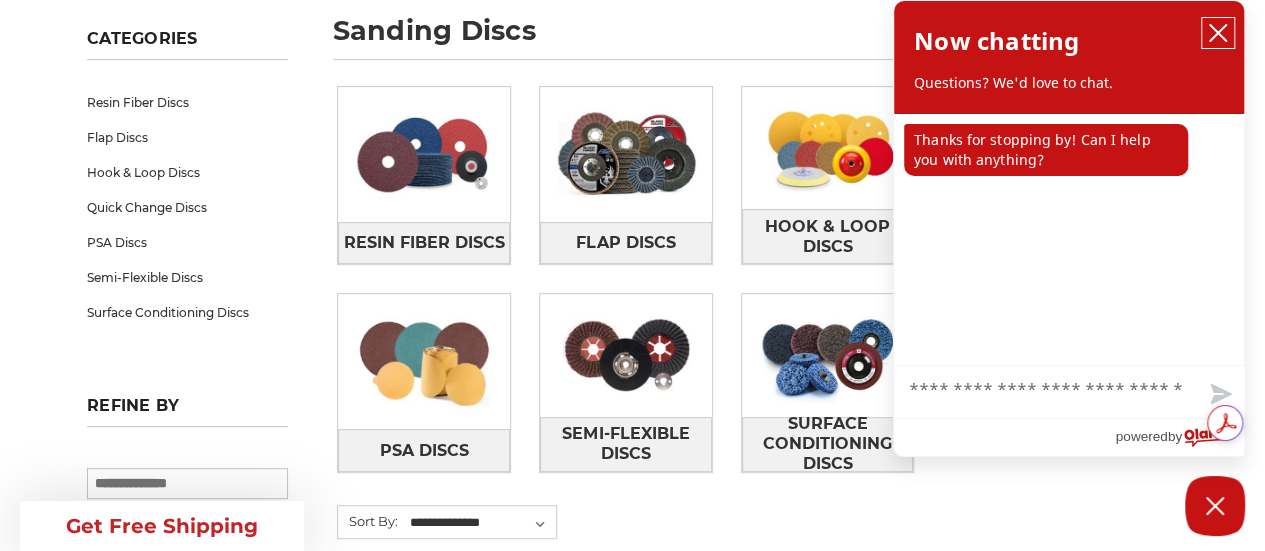 click 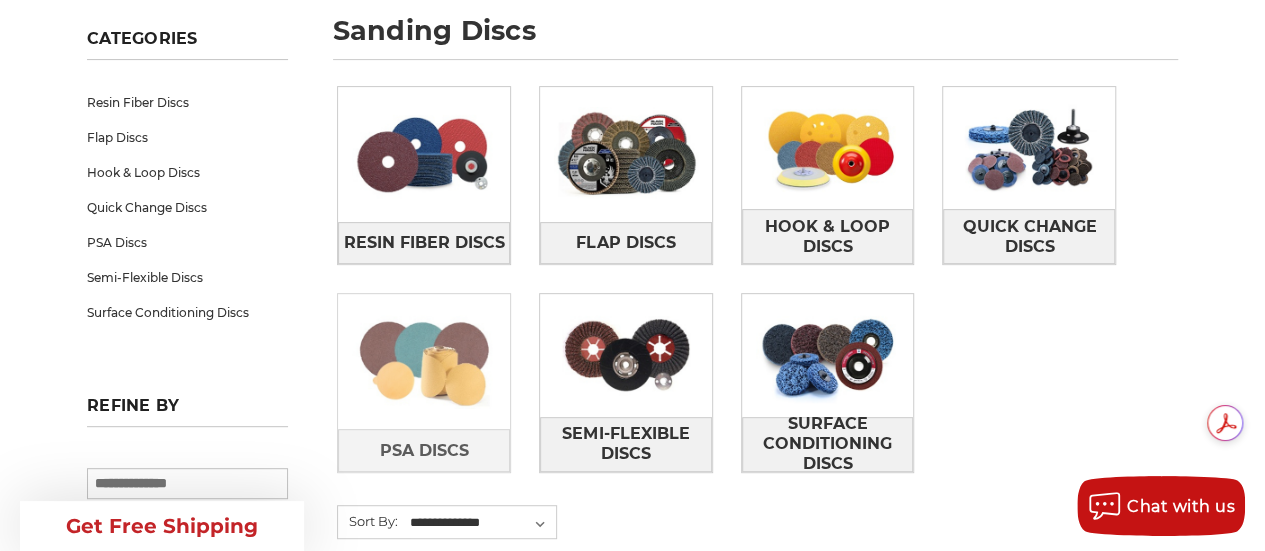click at bounding box center [424, 362] 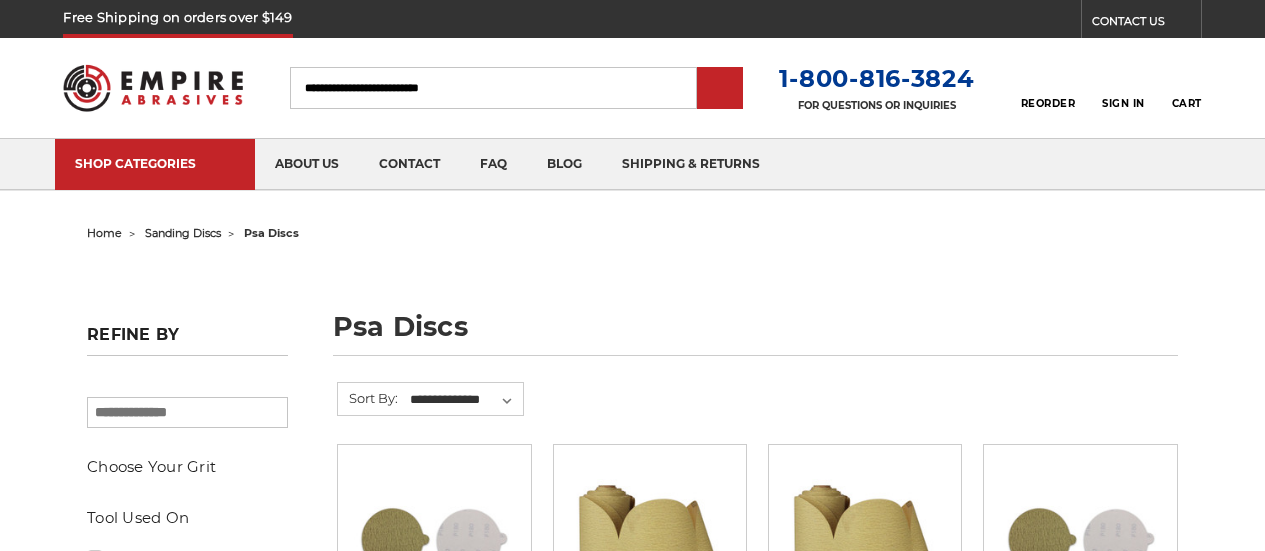 scroll, scrollTop: 0, scrollLeft: 0, axis: both 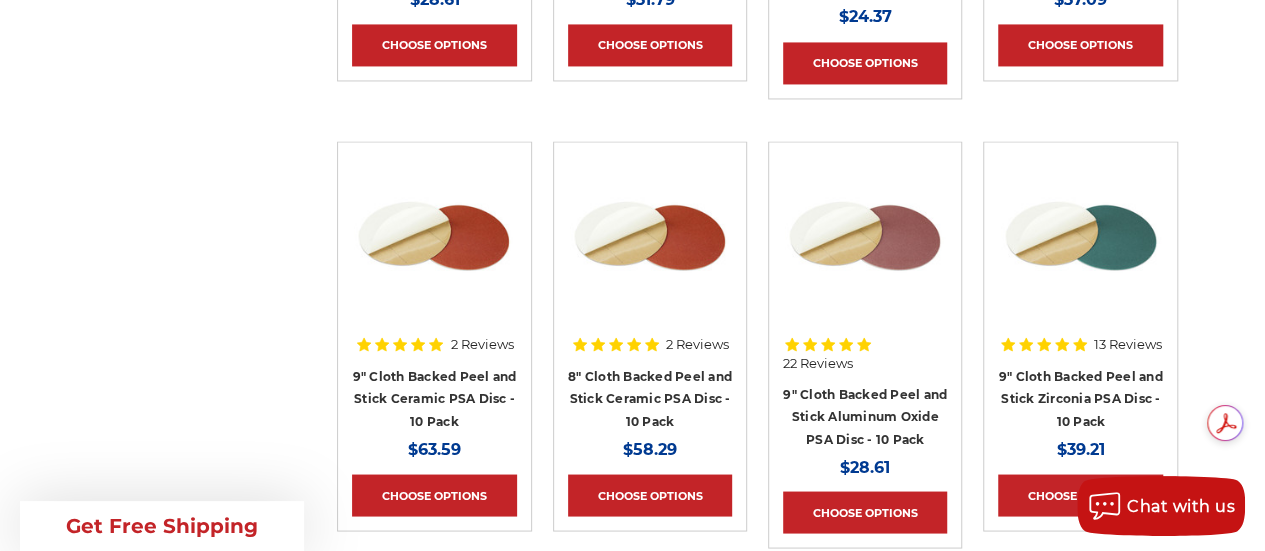 click on "Refine by
×
Browse by Choose Your Grit, Grit & more
Hide Filters
Show Filters
Choose Your Grit
#16 Grit
(1)
(1) (1) (2)" at bounding box center [633, 948] 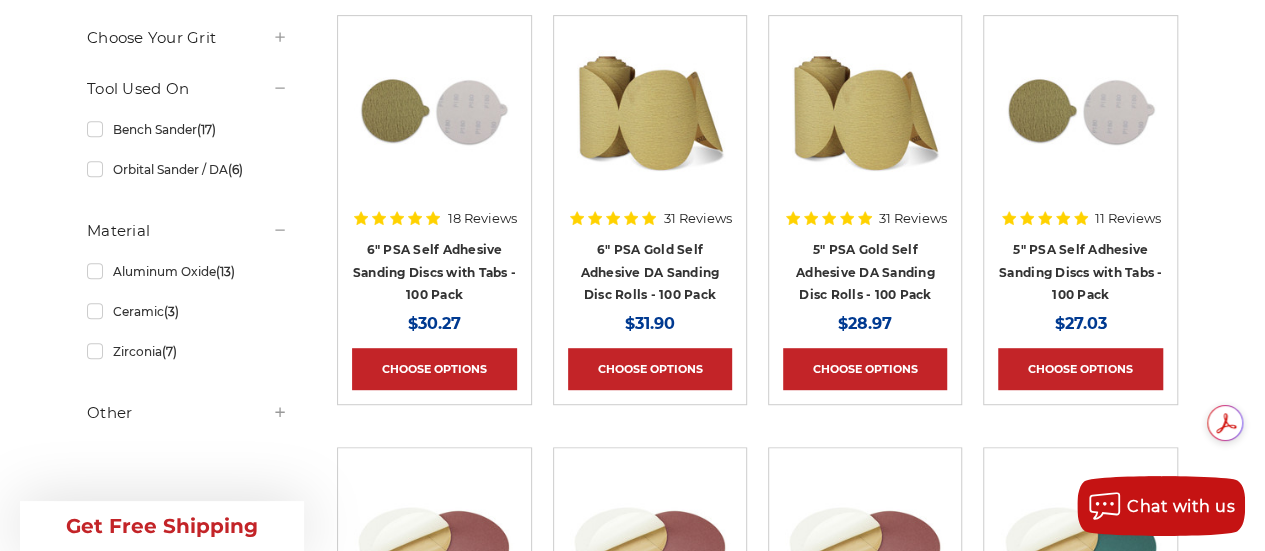 scroll, scrollTop: 423, scrollLeft: 0, axis: vertical 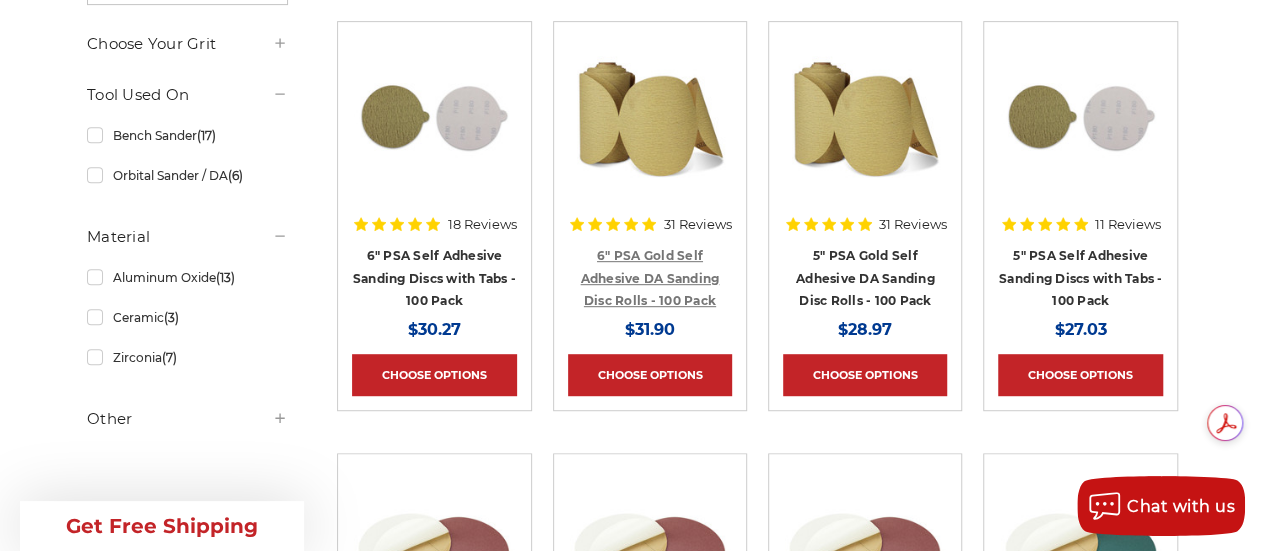 click on "6" PSA Gold Self Adhesive DA Sanding Disc Rolls - 100 Pack" at bounding box center [649, 278] 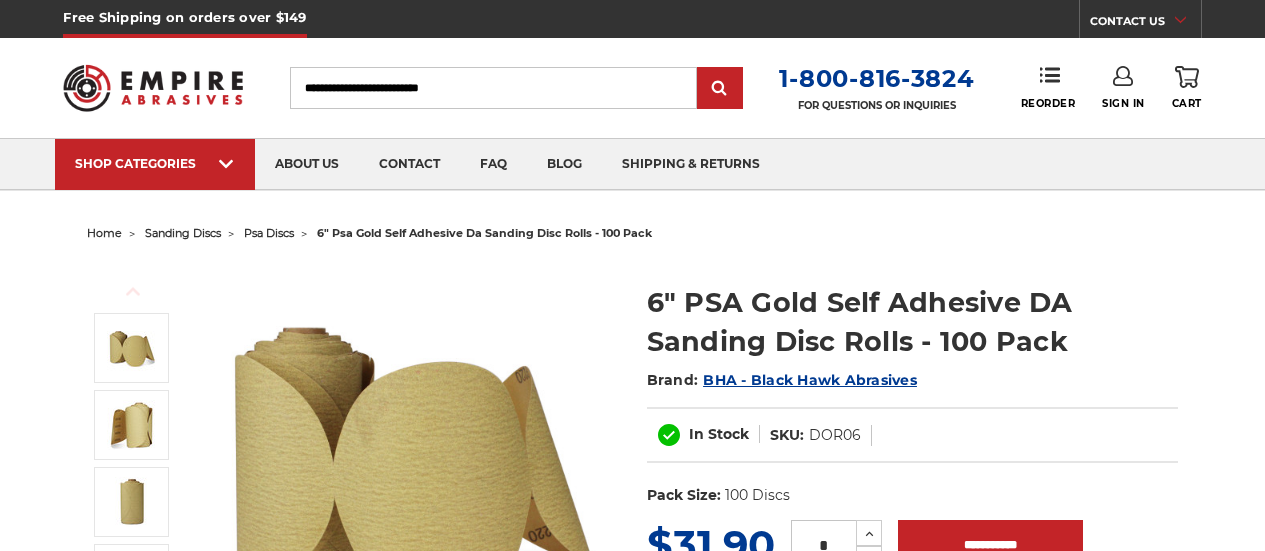 scroll, scrollTop: 0, scrollLeft: 0, axis: both 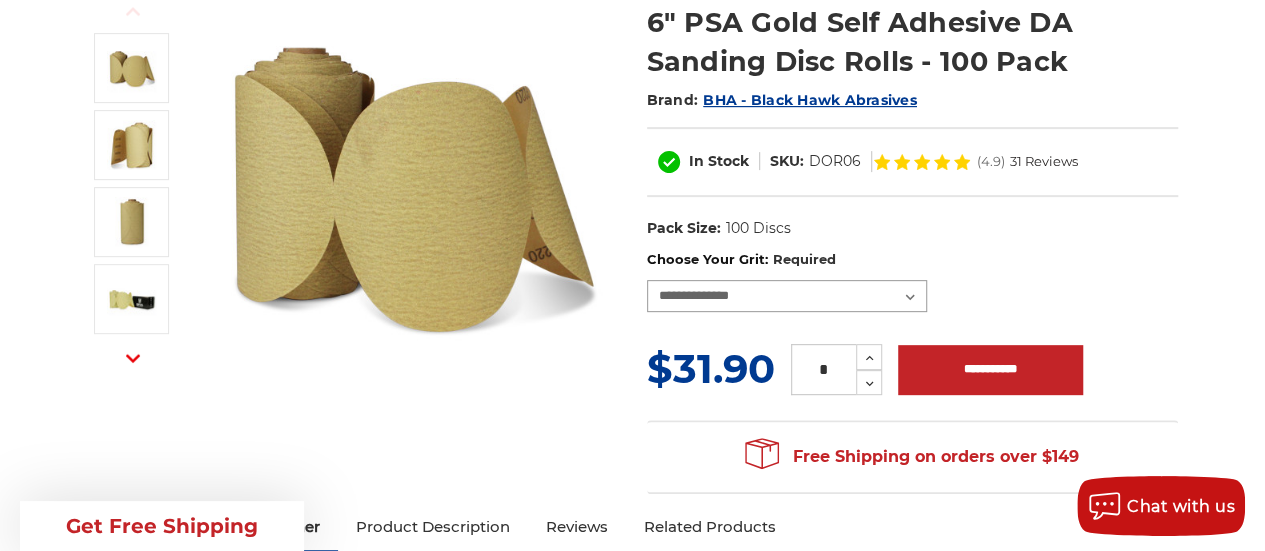 click on "**********" at bounding box center [787, 296] 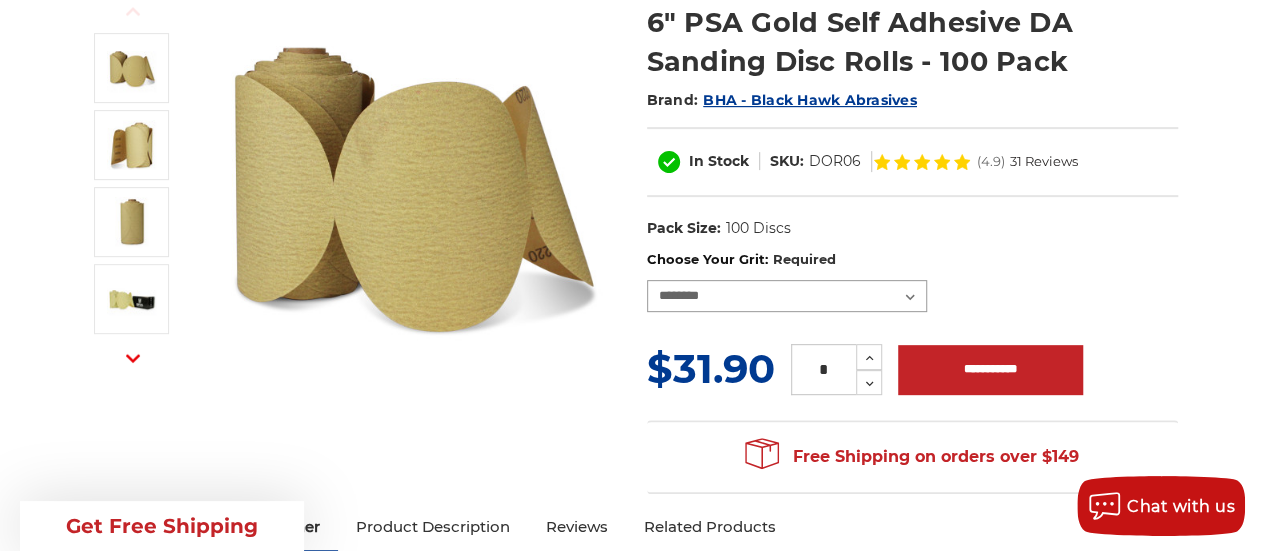 click on "**********" at bounding box center [787, 296] 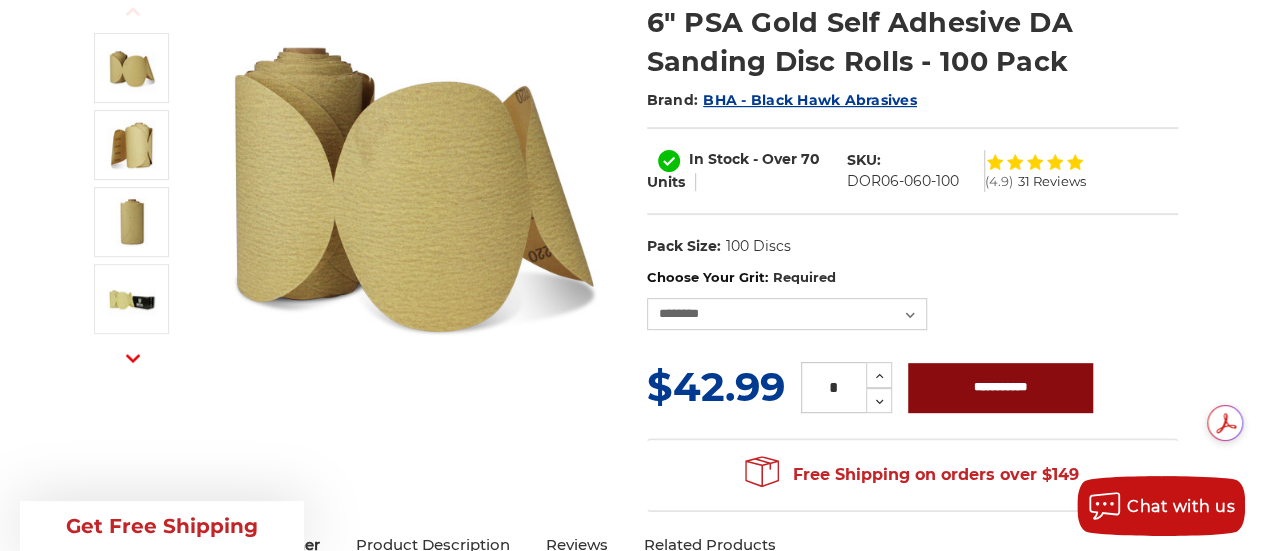 click on "**********" at bounding box center [1000, 388] 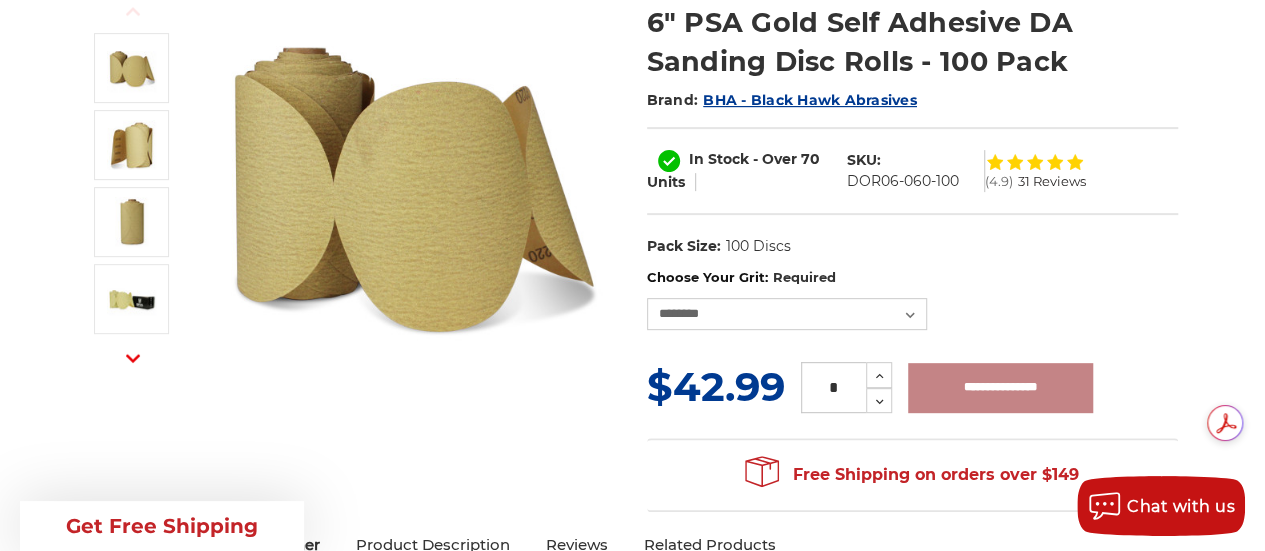 type on "**********" 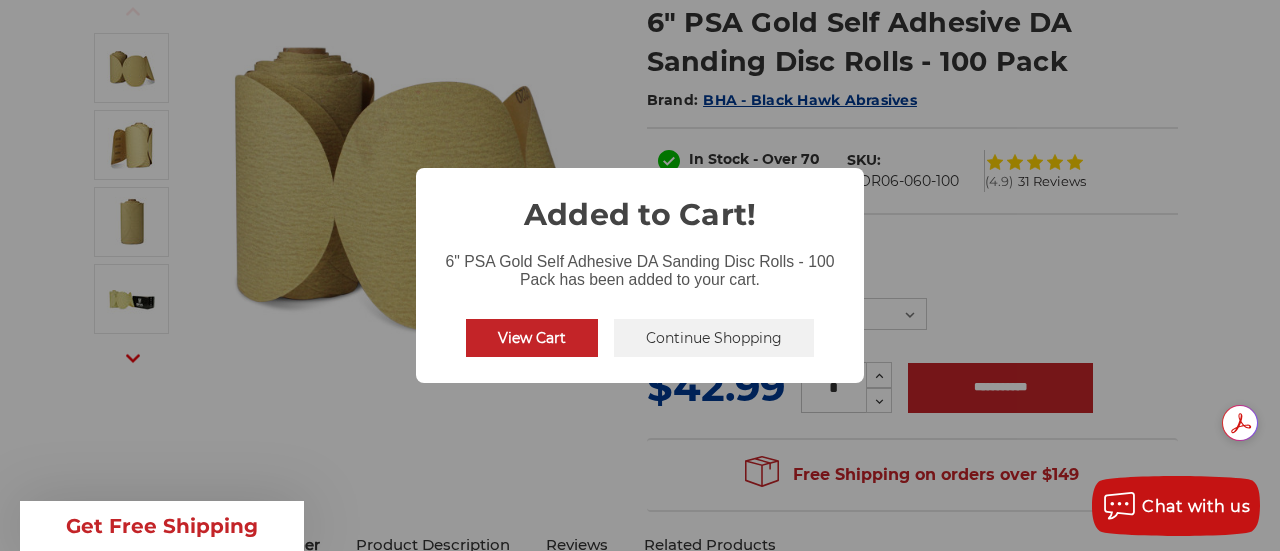 click on "Continue Shopping" at bounding box center (714, 338) 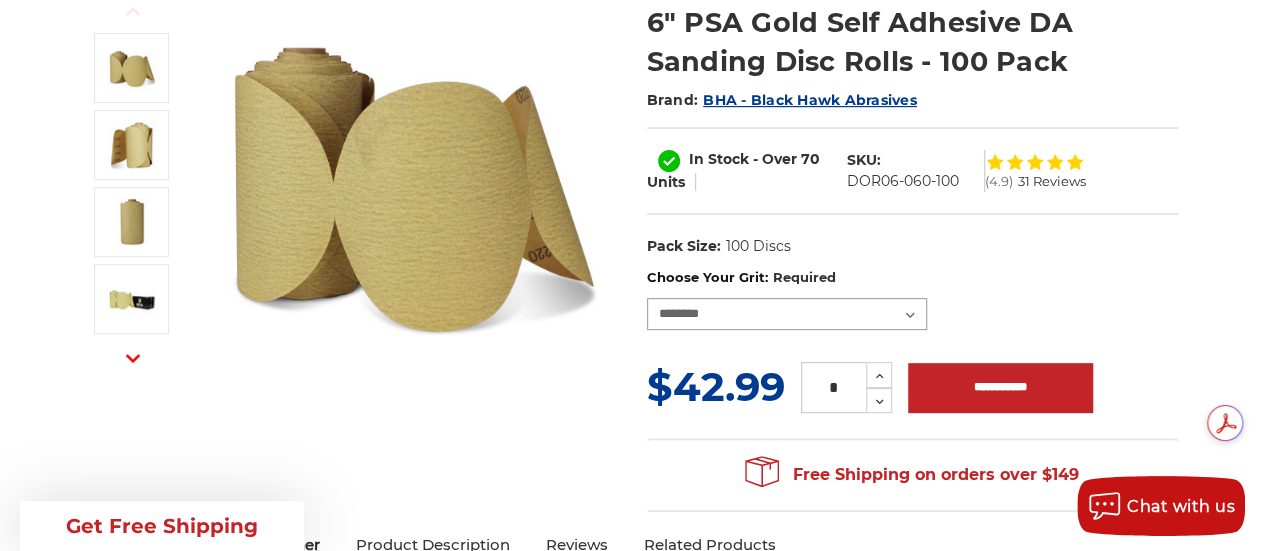 click on "**********" at bounding box center [787, 314] 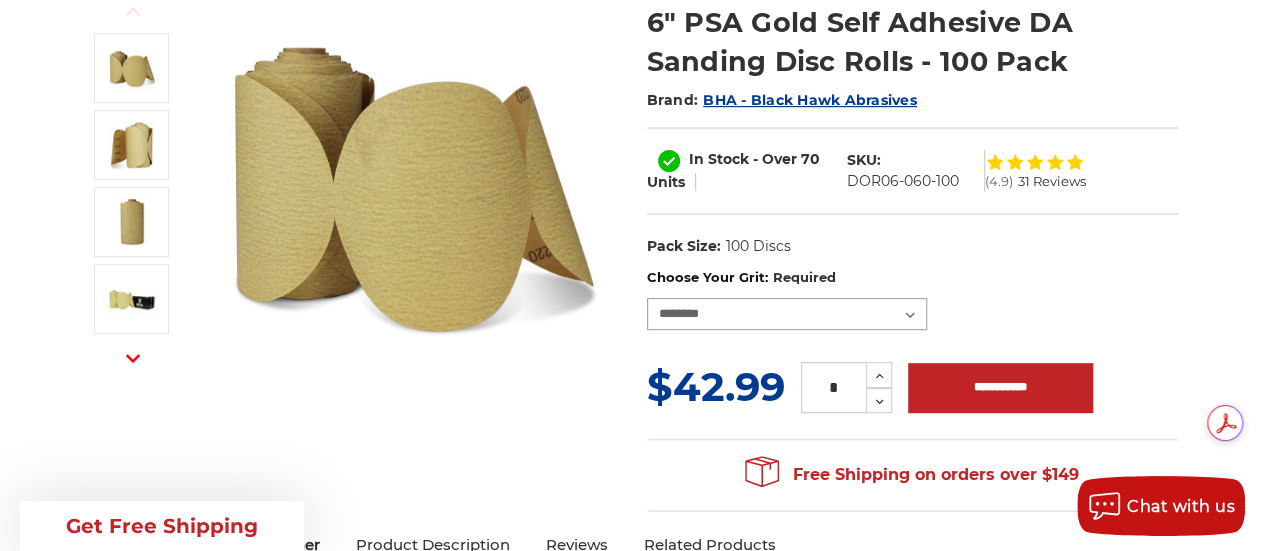 select on "***" 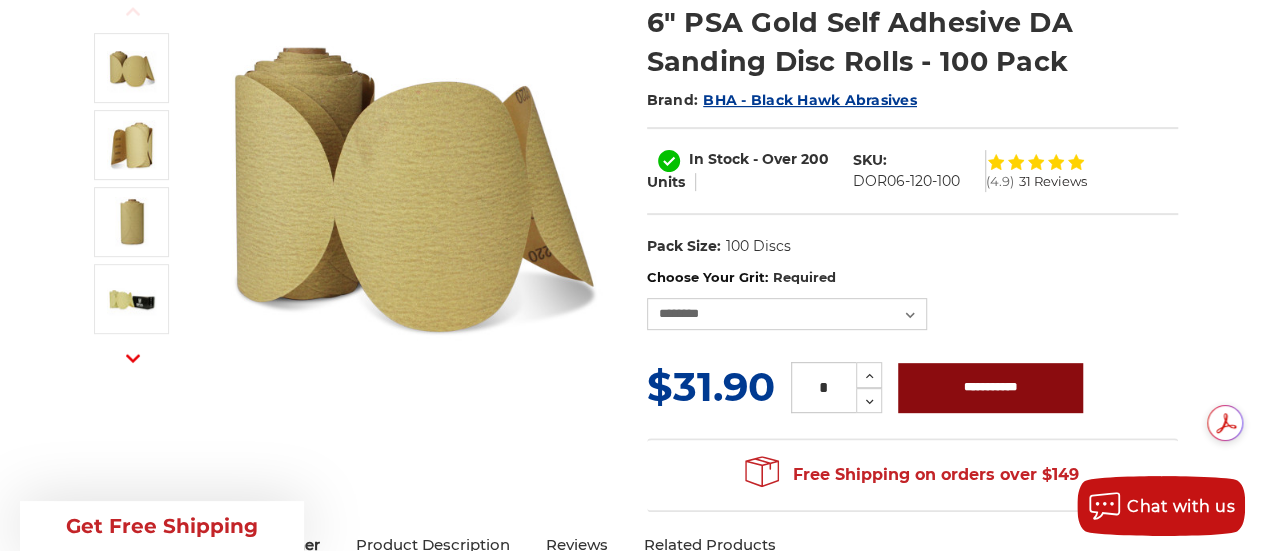 click on "**********" at bounding box center (990, 388) 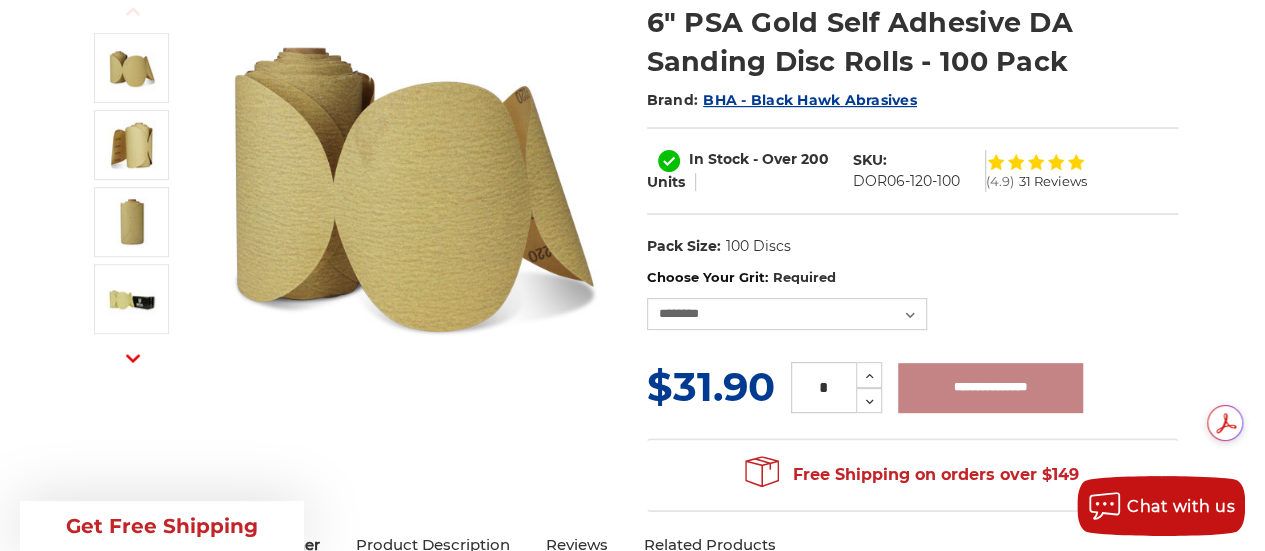type on "**********" 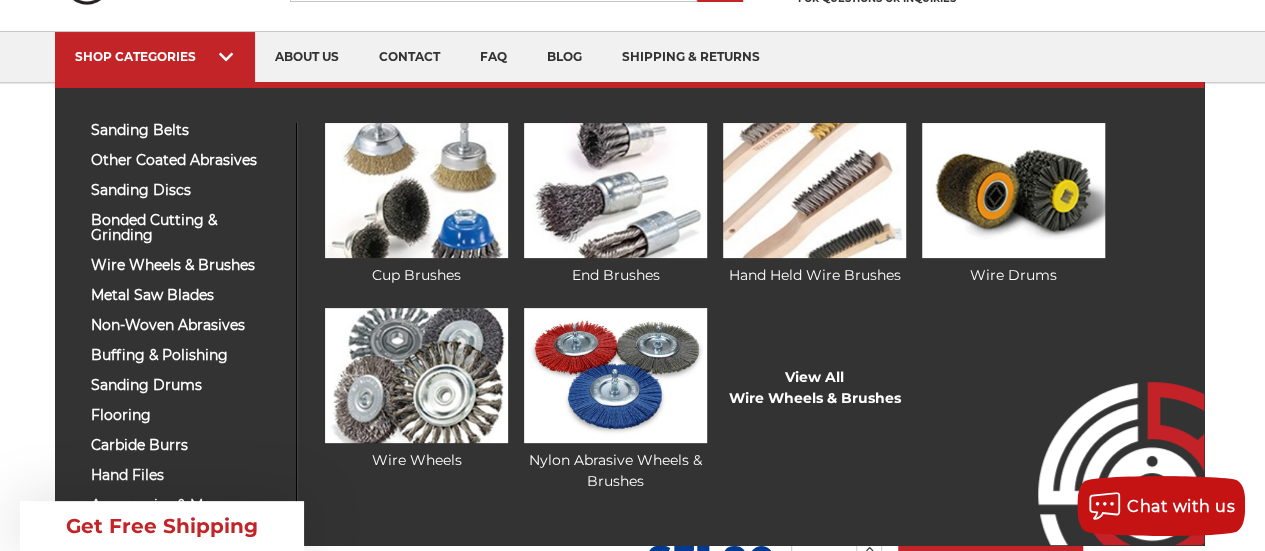 scroll, scrollTop: 108, scrollLeft: 0, axis: vertical 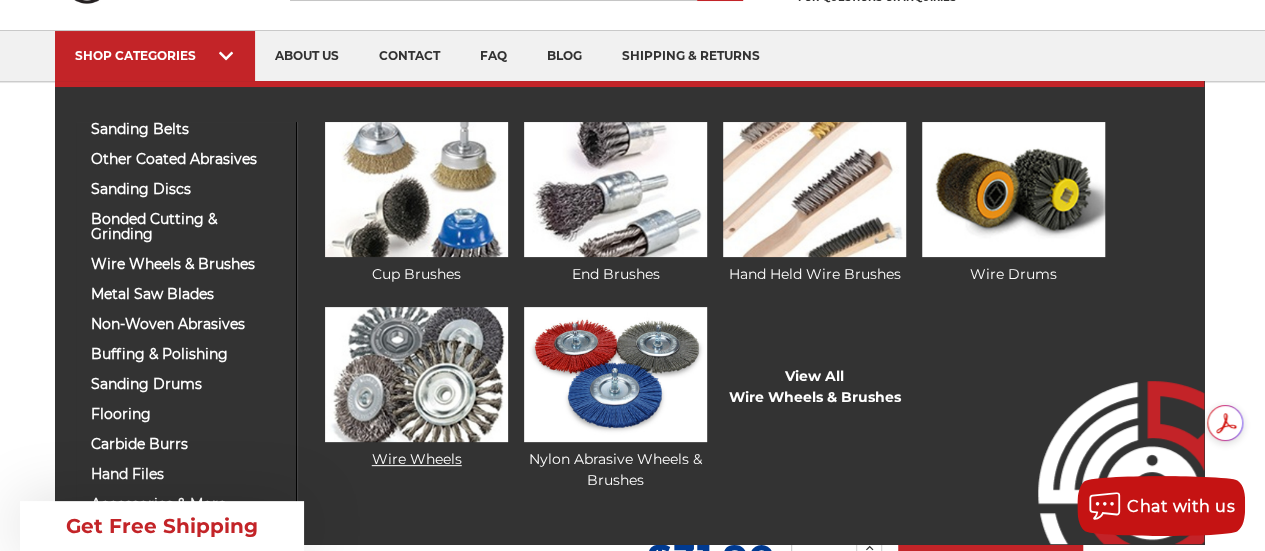 click at bounding box center (416, 374) 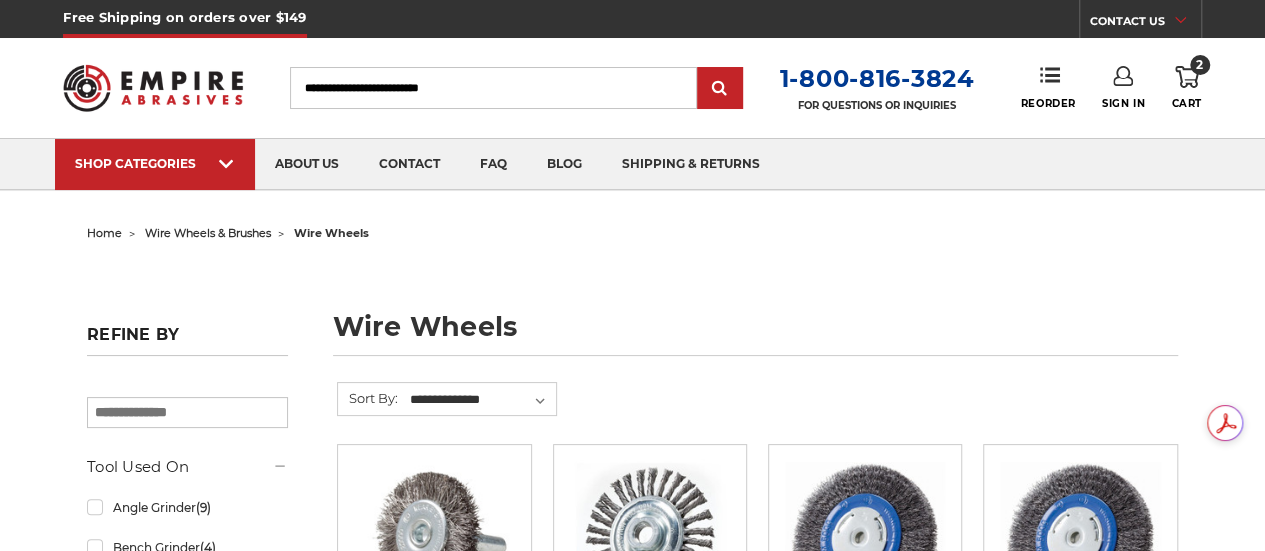 scroll, scrollTop: 238, scrollLeft: 0, axis: vertical 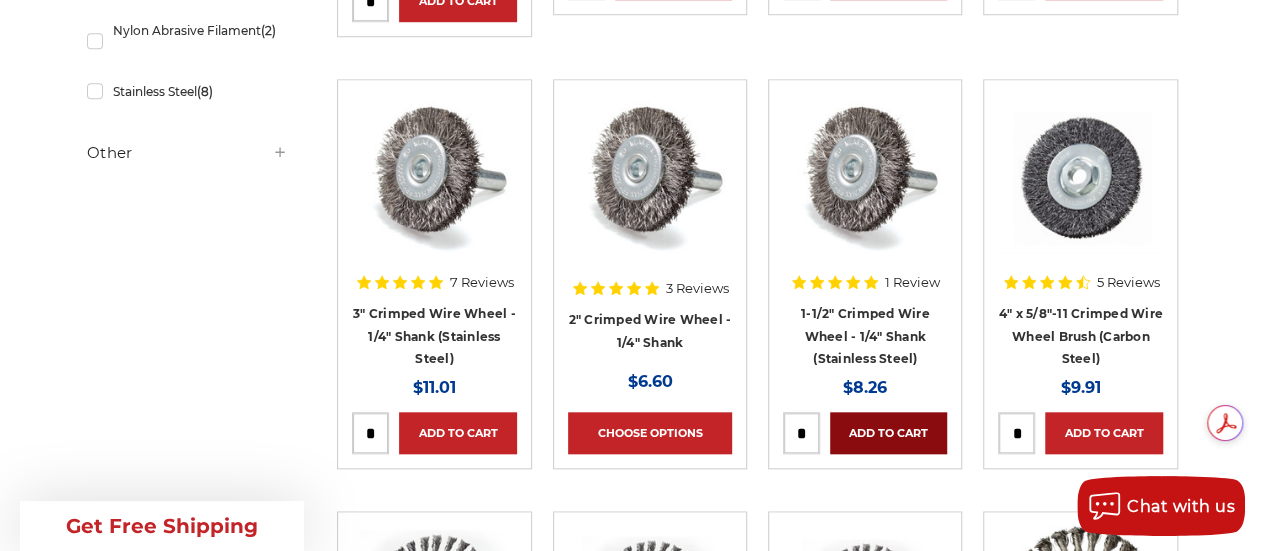 click on "Add to Cart" at bounding box center [888, 433] 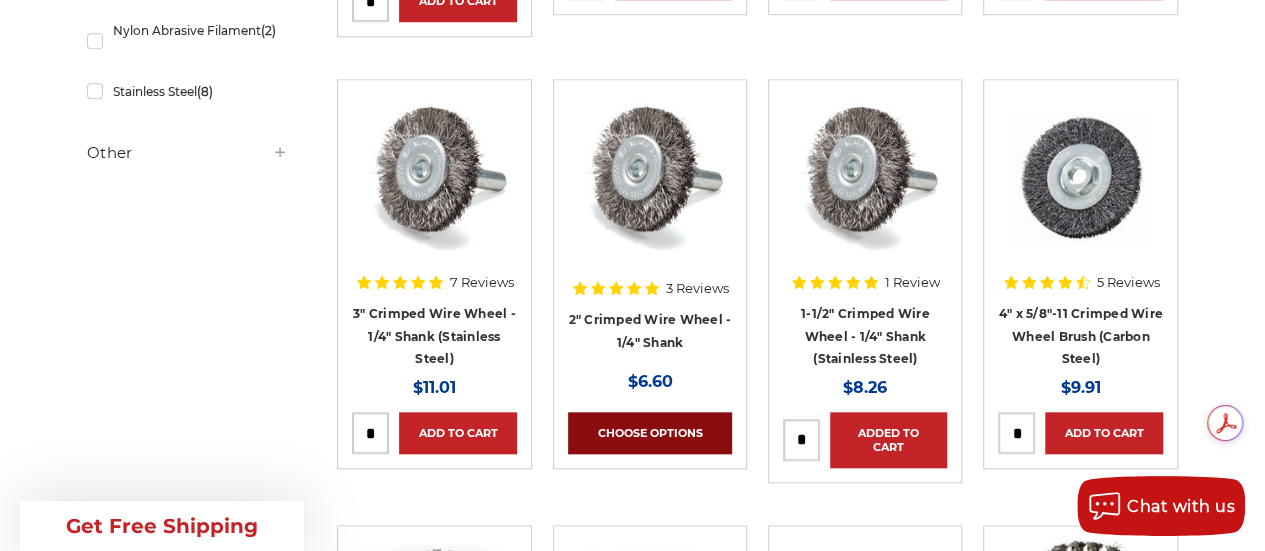 click on "Choose Options" at bounding box center (650, 433) 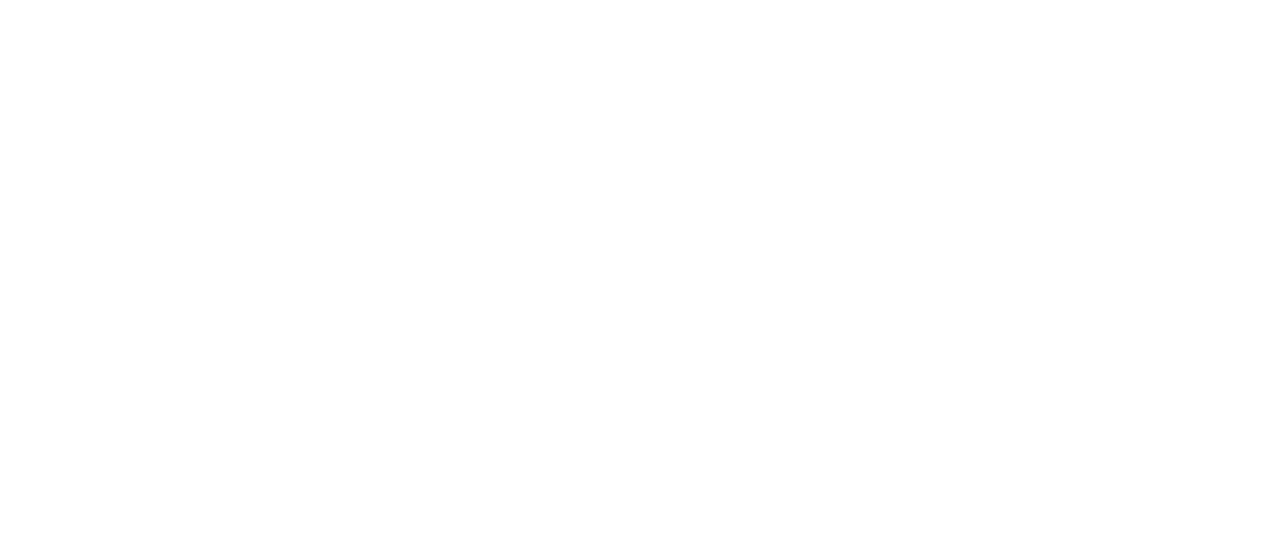 click at bounding box center (0, 0) 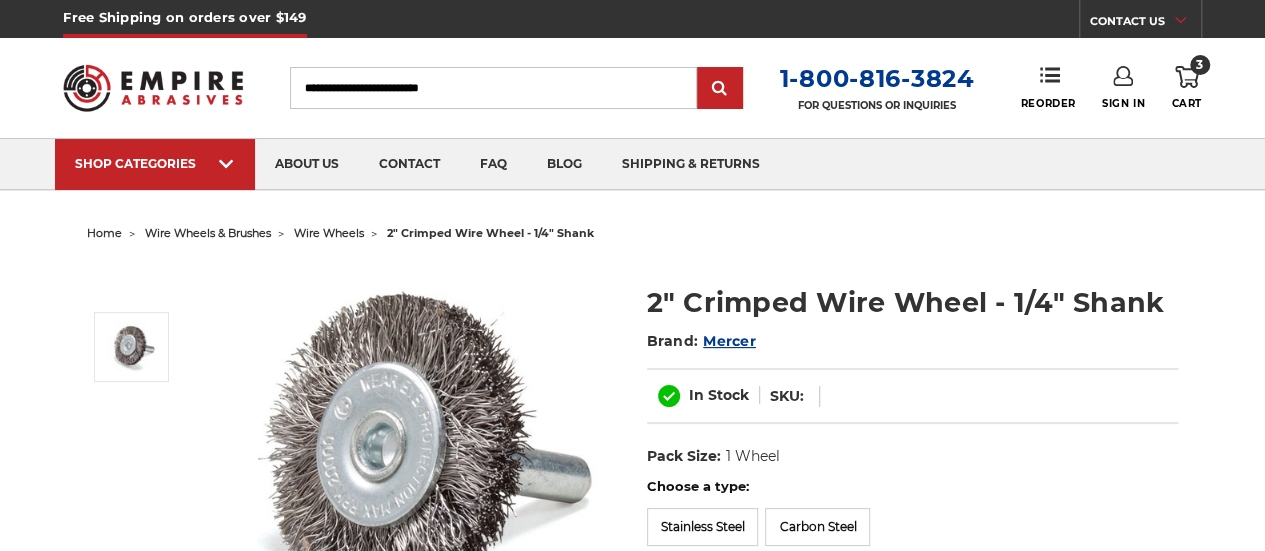 scroll, scrollTop: 0, scrollLeft: 0, axis: both 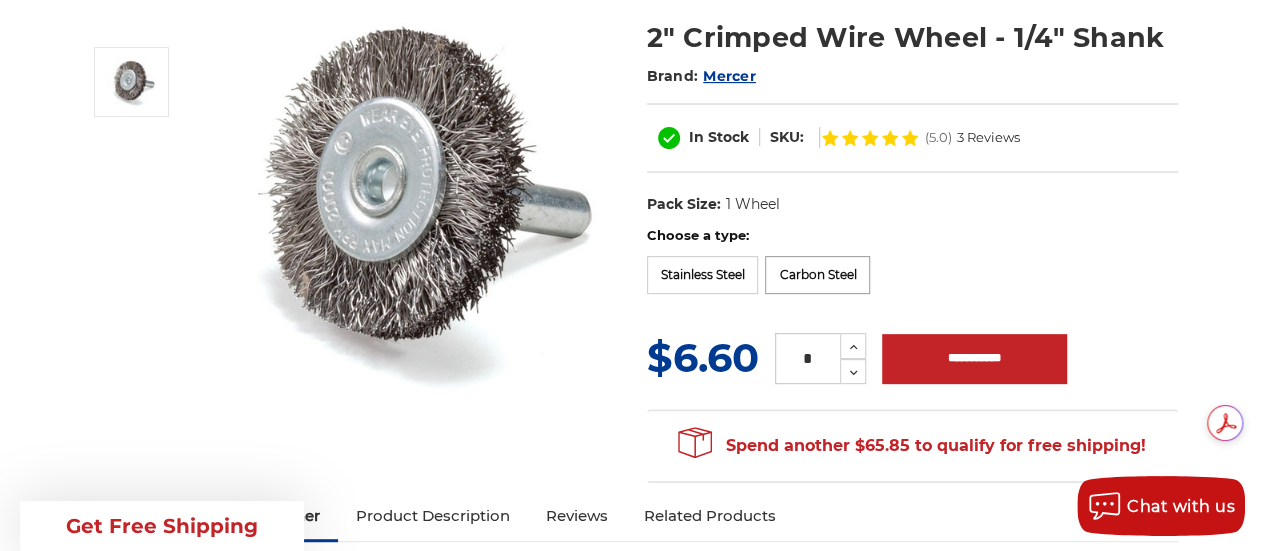 click on "Carbon Steel" at bounding box center [817, 275] 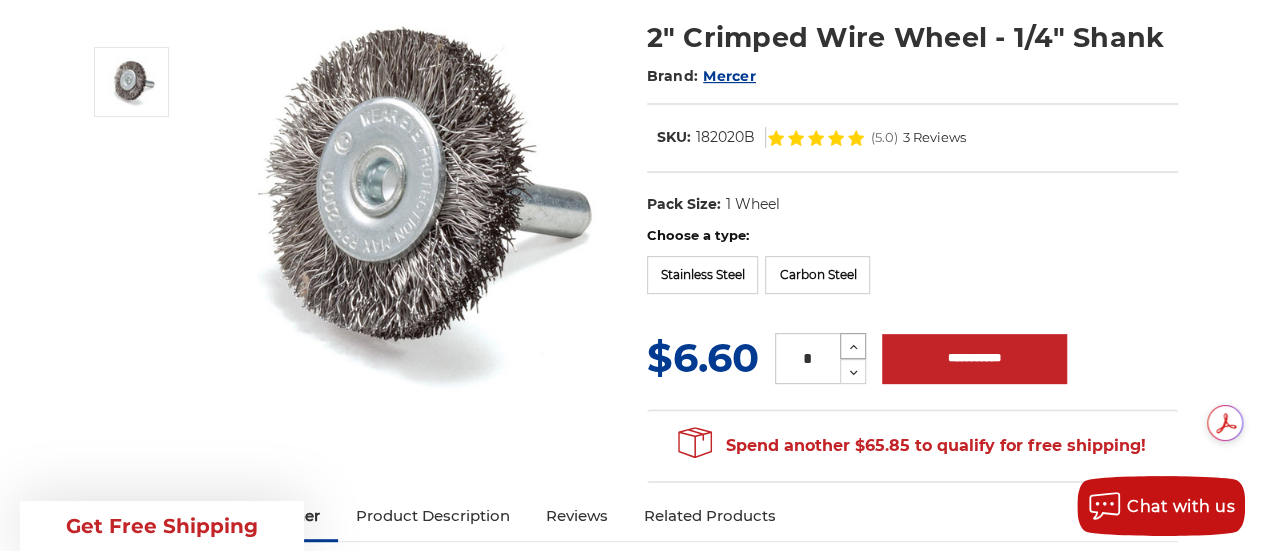 click 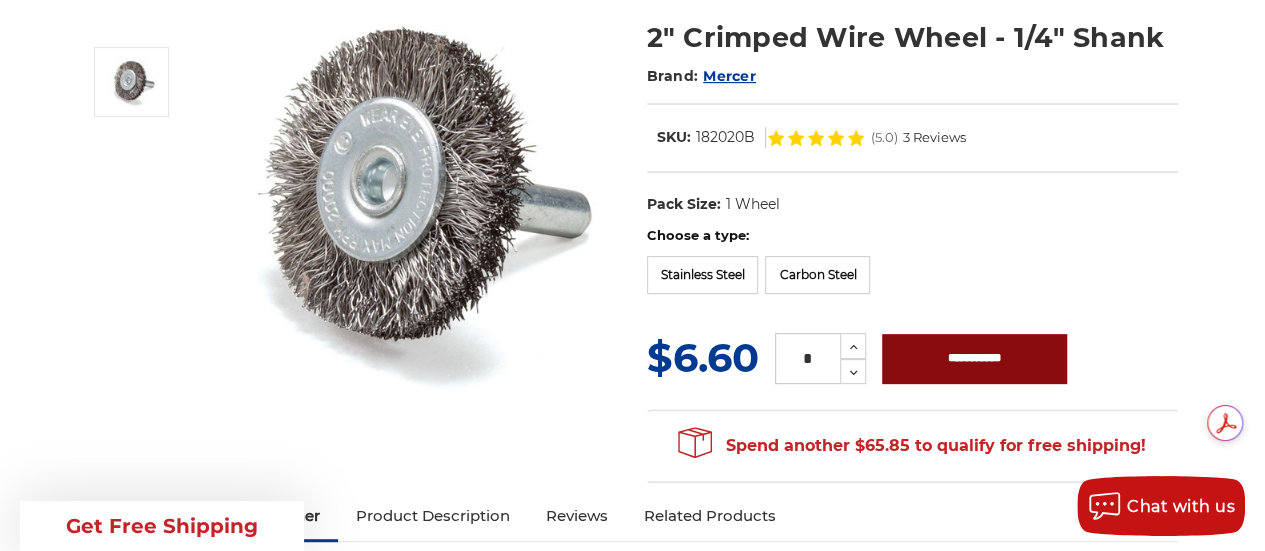 click on "**********" at bounding box center [974, 359] 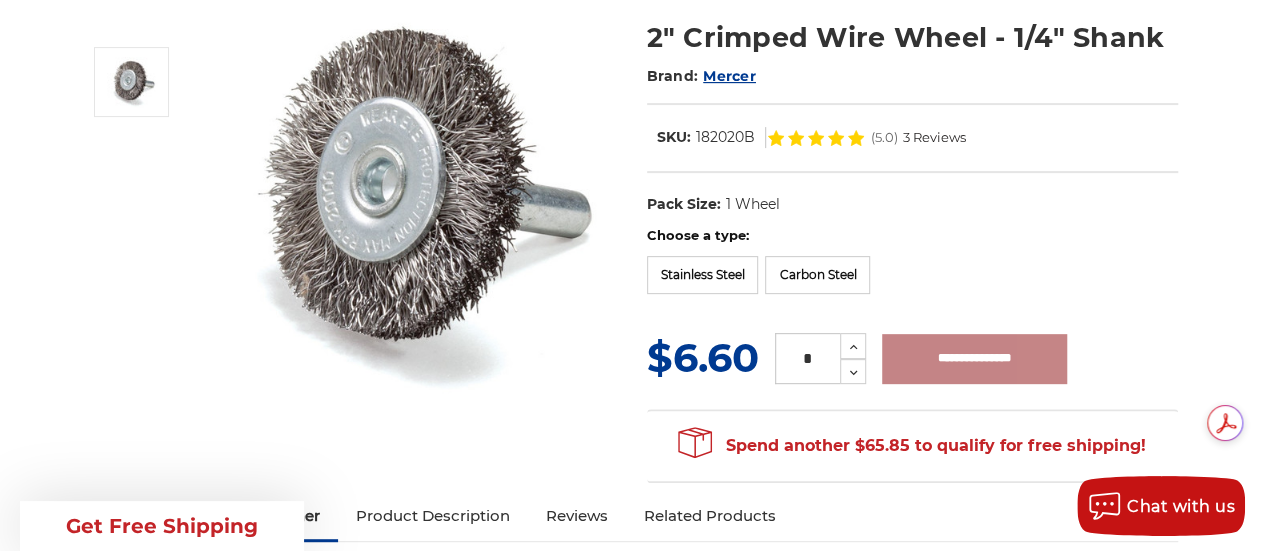 type on "**********" 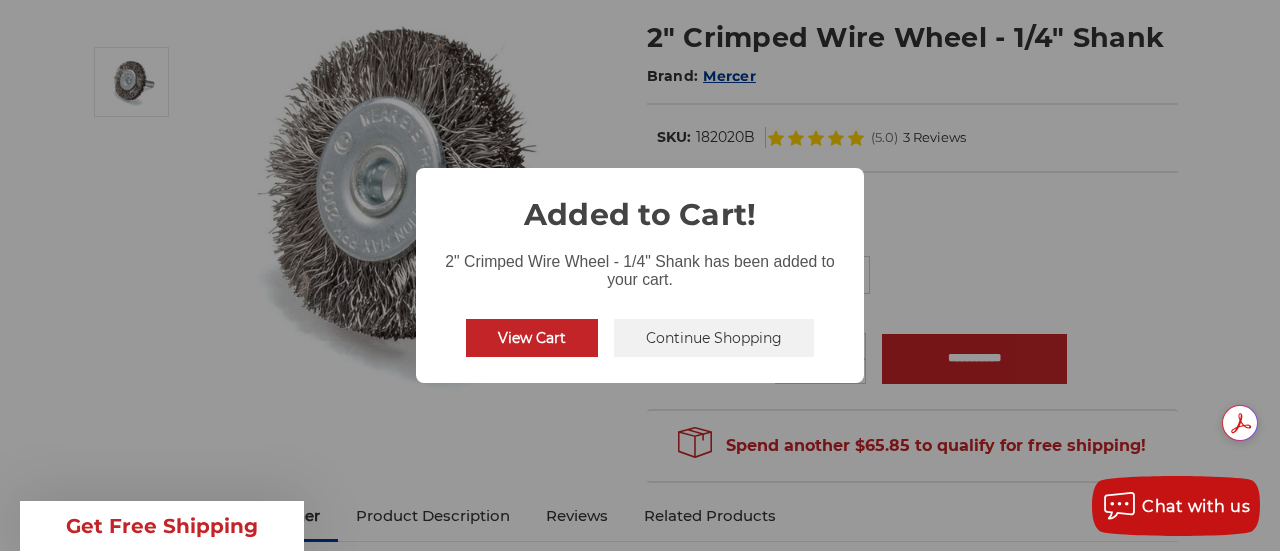 click on "View Cart" at bounding box center (532, 338) 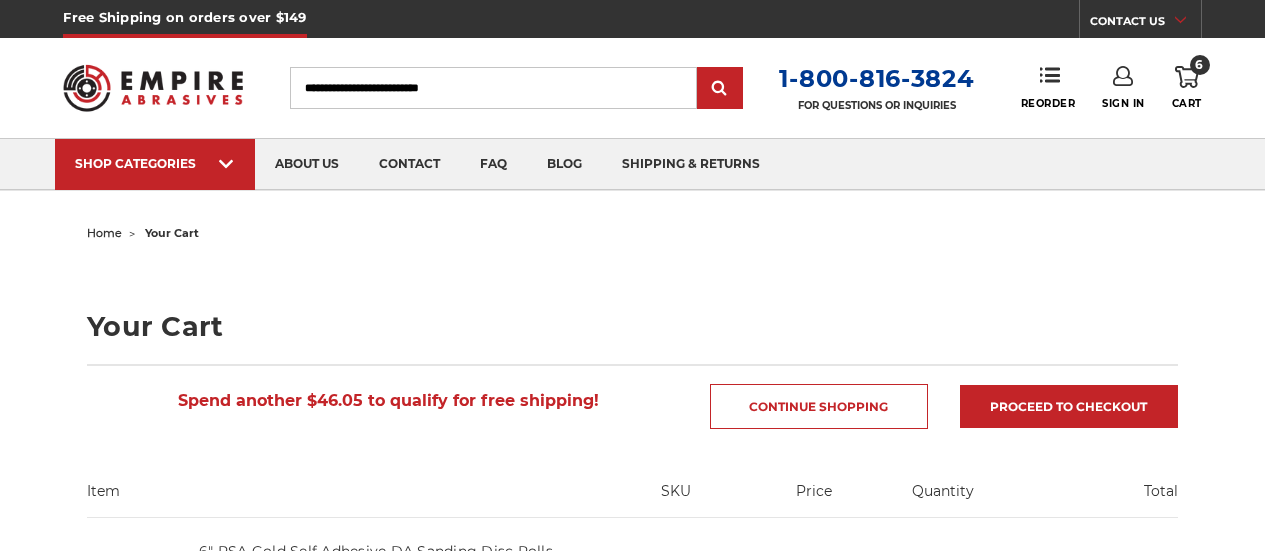 scroll, scrollTop: 0, scrollLeft: 0, axis: both 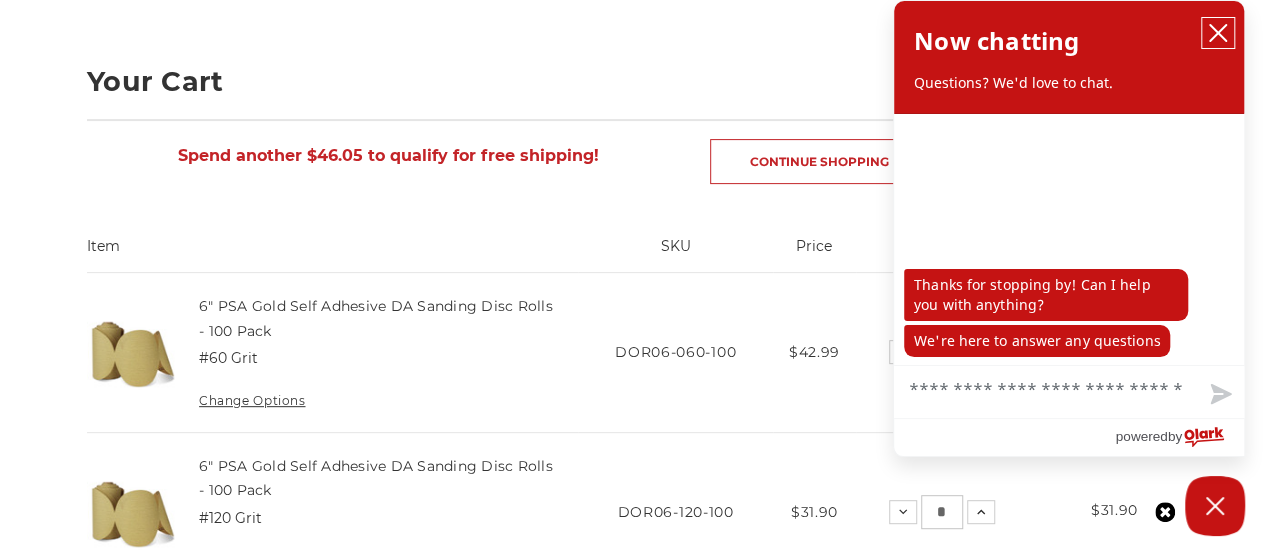 click 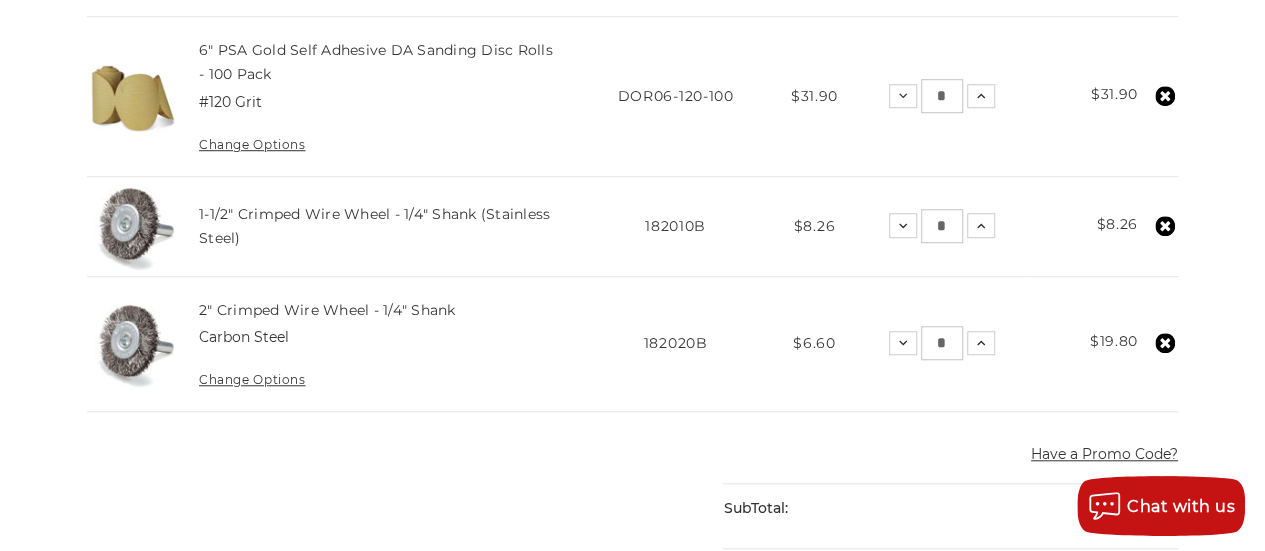 scroll, scrollTop: 669, scrollLeft: 0, axis: vertical 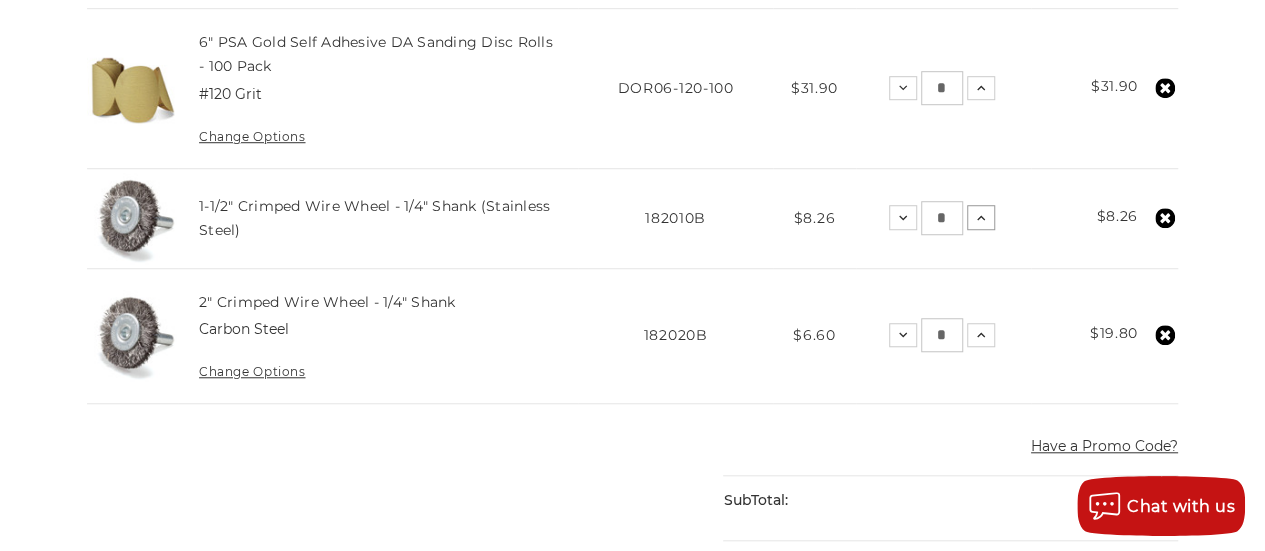 click 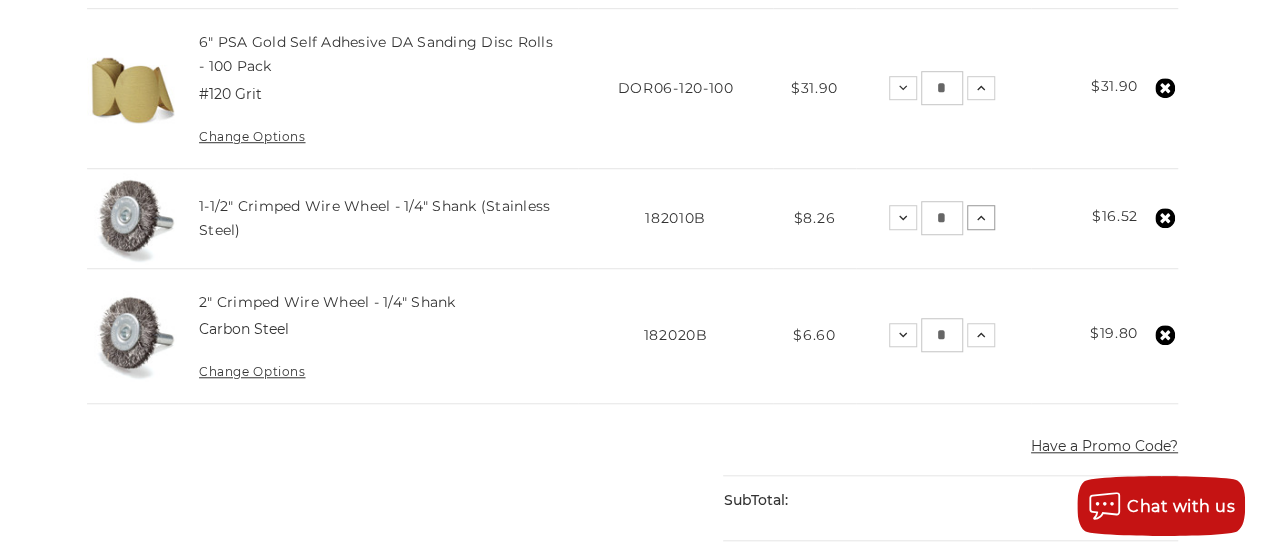 click 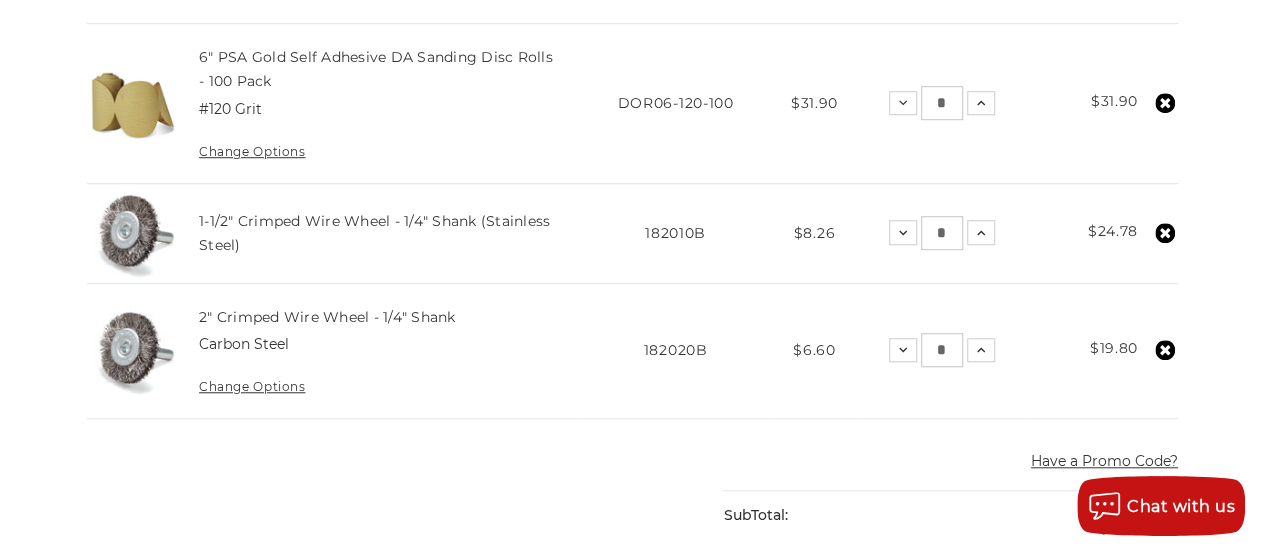 scroll, scrollTop: 653, scrollLeft: 0, axis: vertical 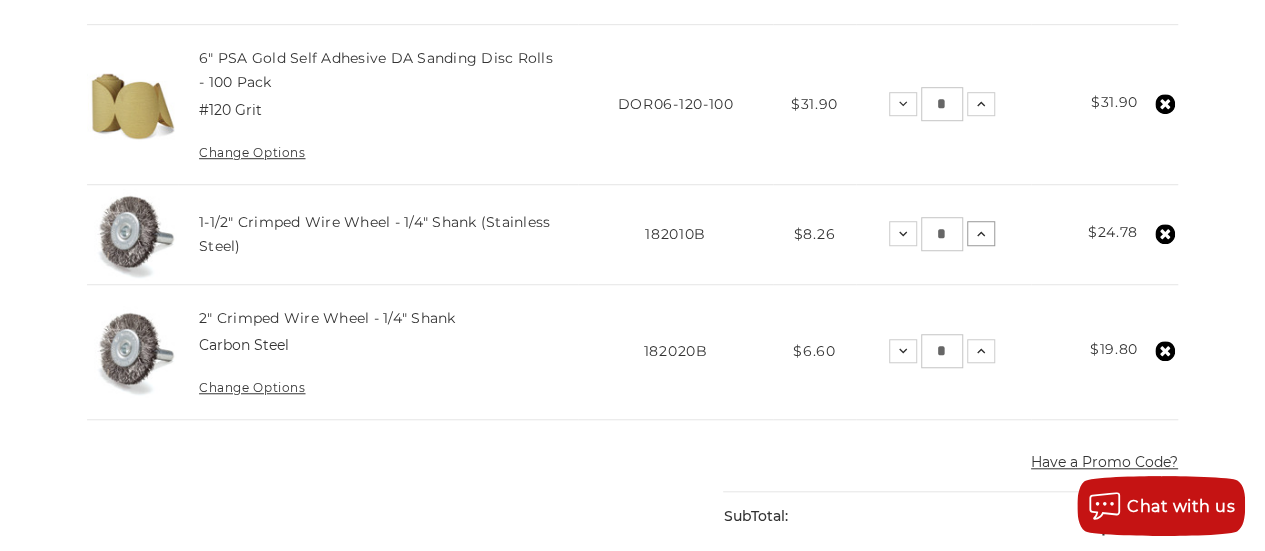 click on "Increase Quantity:" at bounding box center [981, 233] 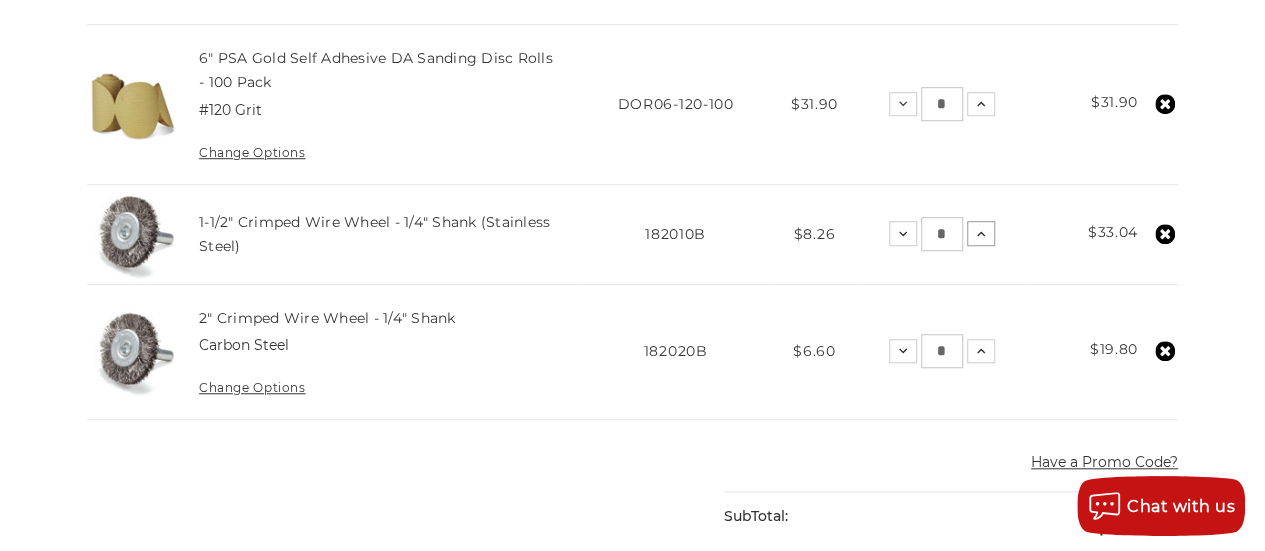 click 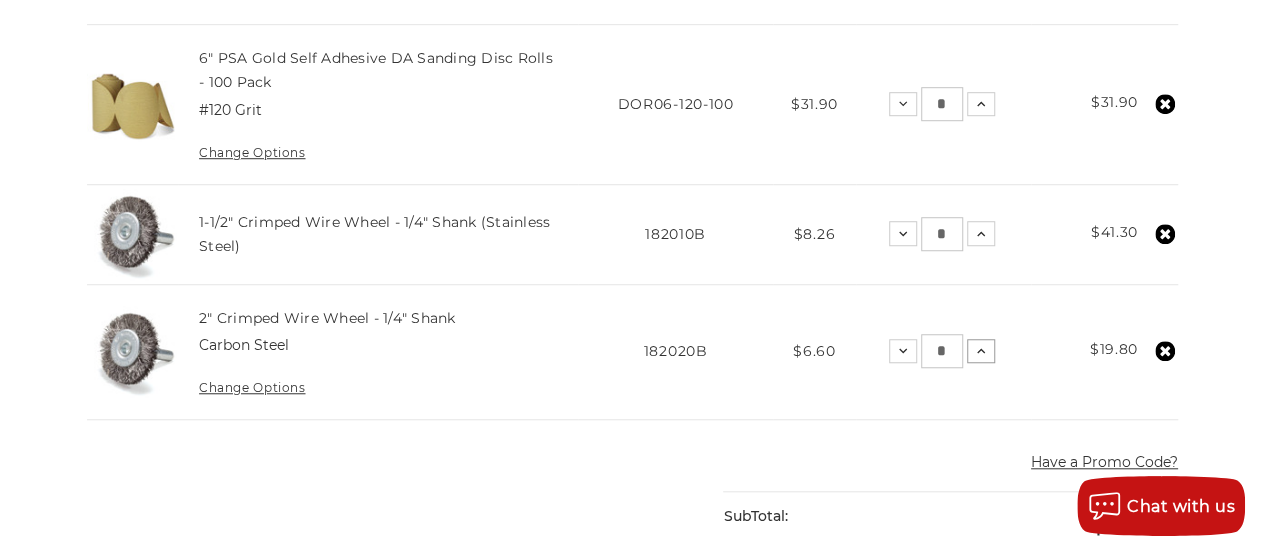 click 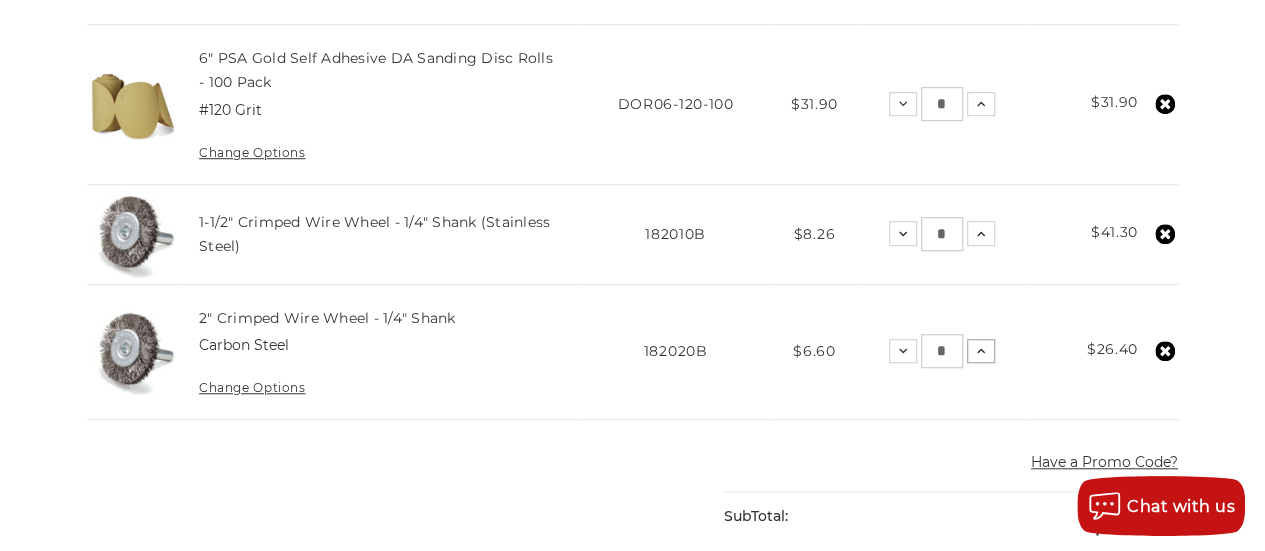 click 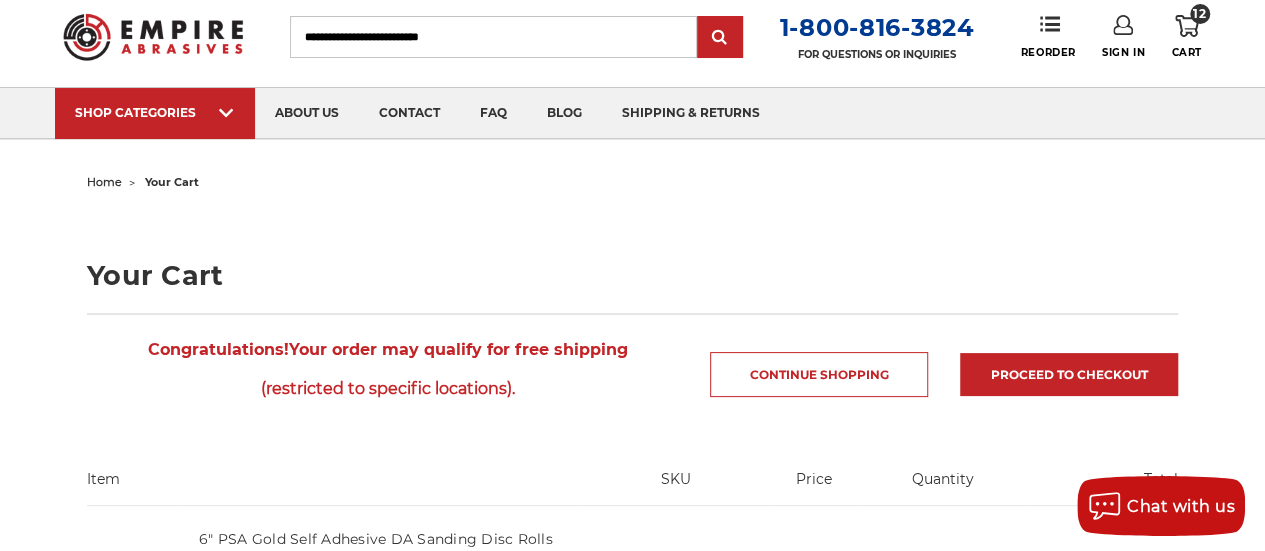 scroll, scrollTop: 50, scrollLeft: 0, axis: vertical 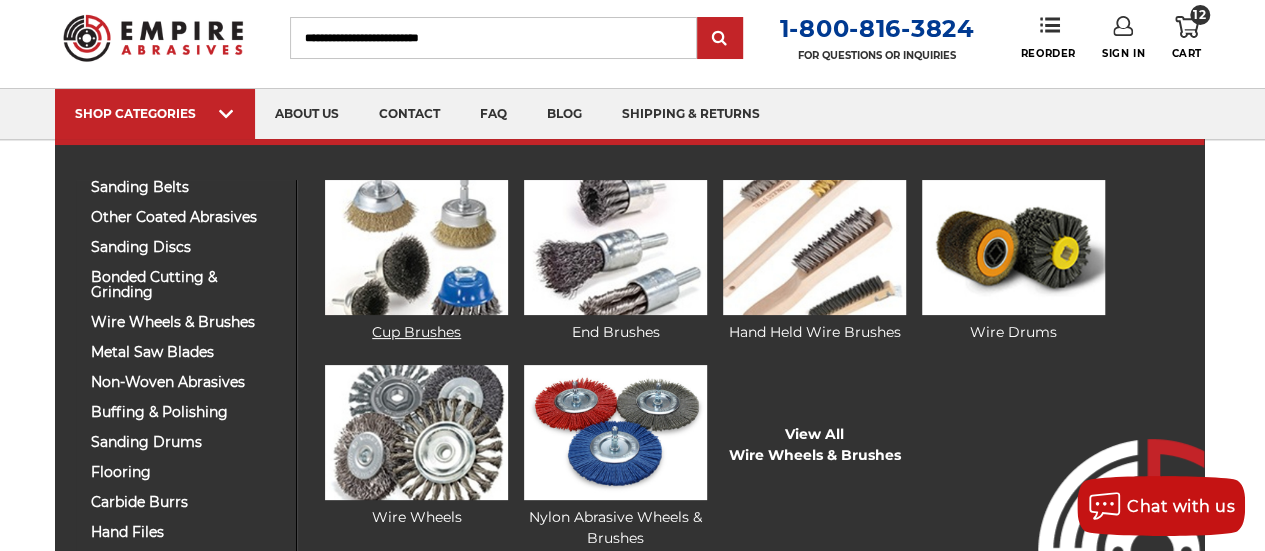 click at bounding box center [416, 247] 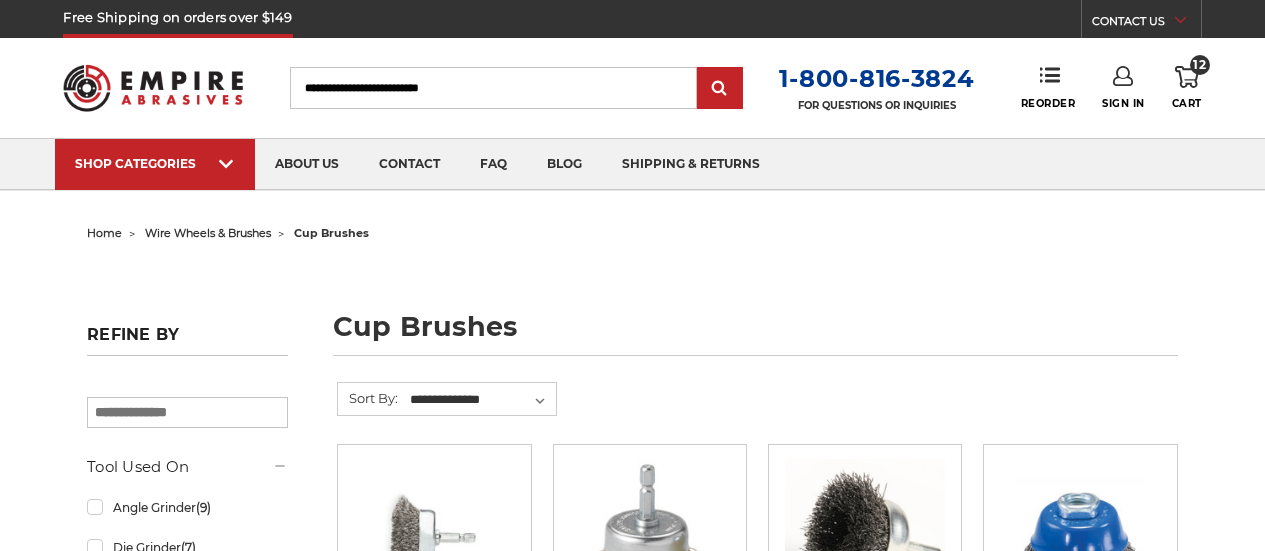 scroll, scrollTop: 0, scrollLeft: 0, axis: both 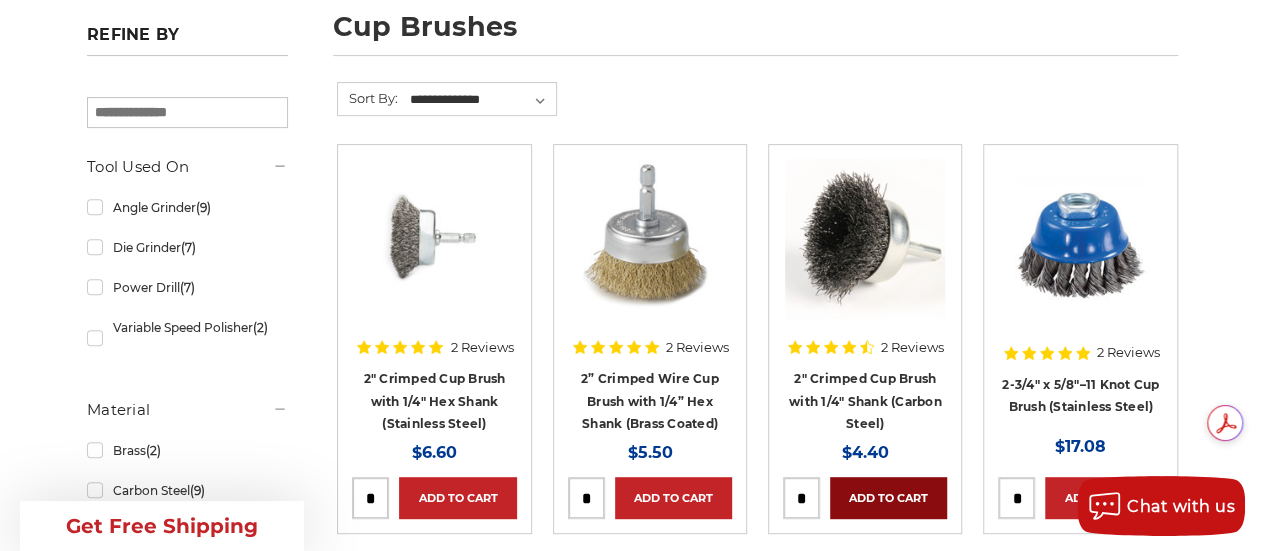 click on "Add to Cart" at bounding box center (888, 498) 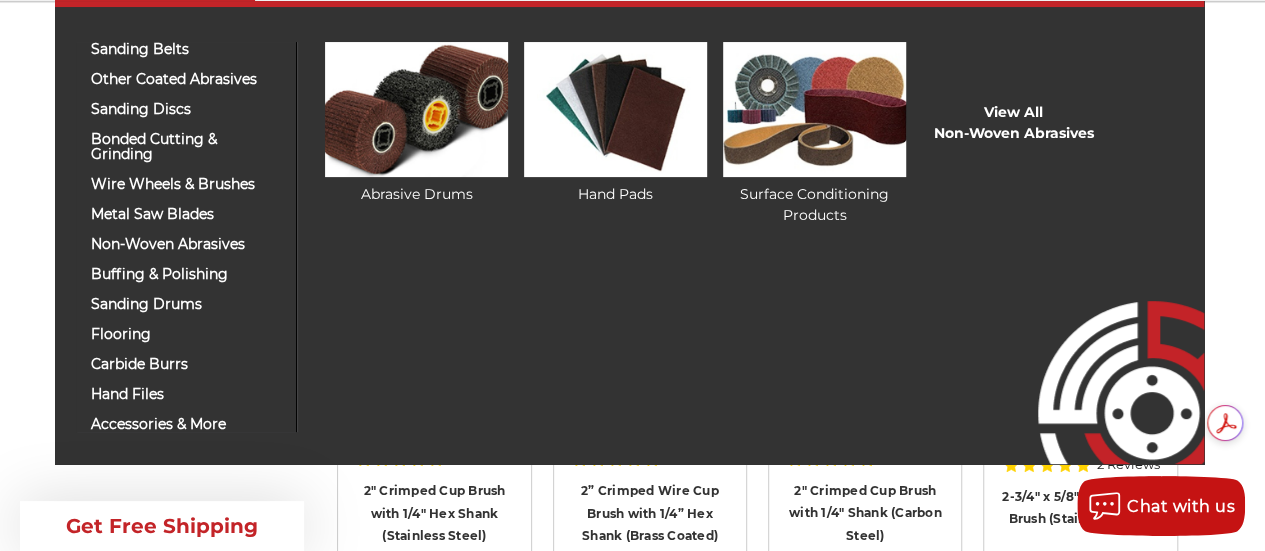 scroll, scrollTop: 187, scrollLeft: 0, axis: vertical 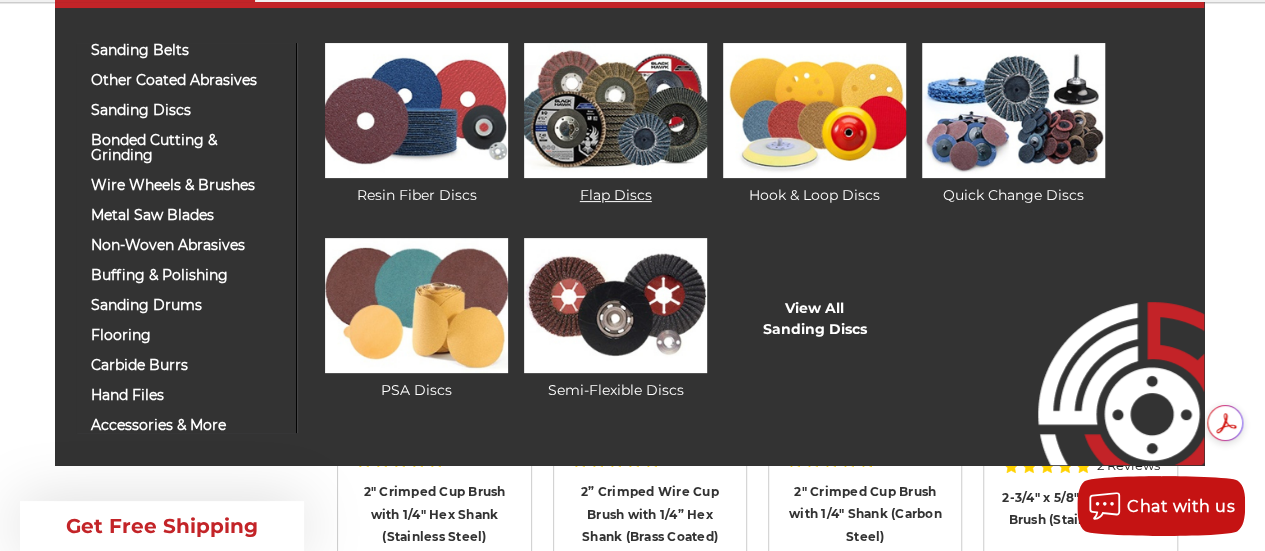 click at bounding box center (615, 110) 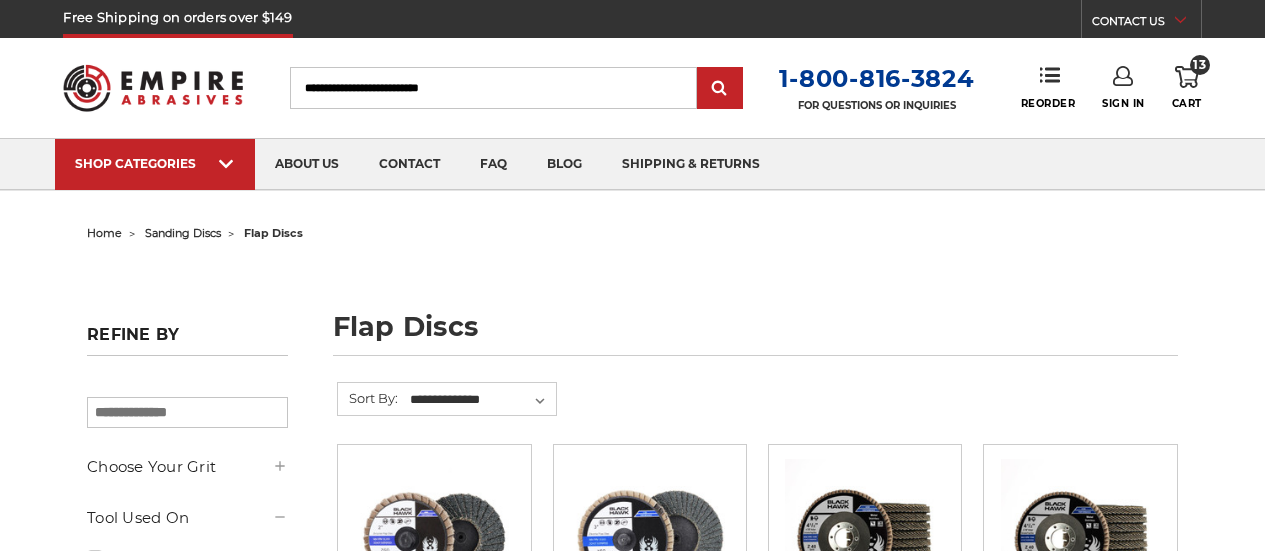 scroll, scrollTop: 0, scrollLeft: 0, axis: both 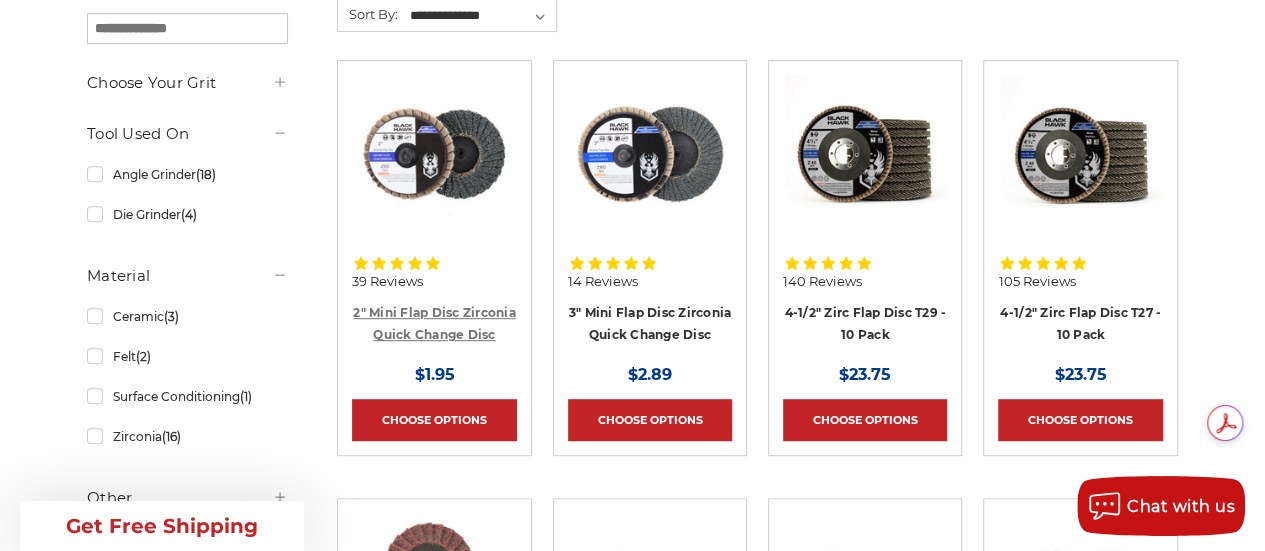click on "2" Mini Flap Disc Zirconia Quick Change Disc" at bounding box center [434, 324] 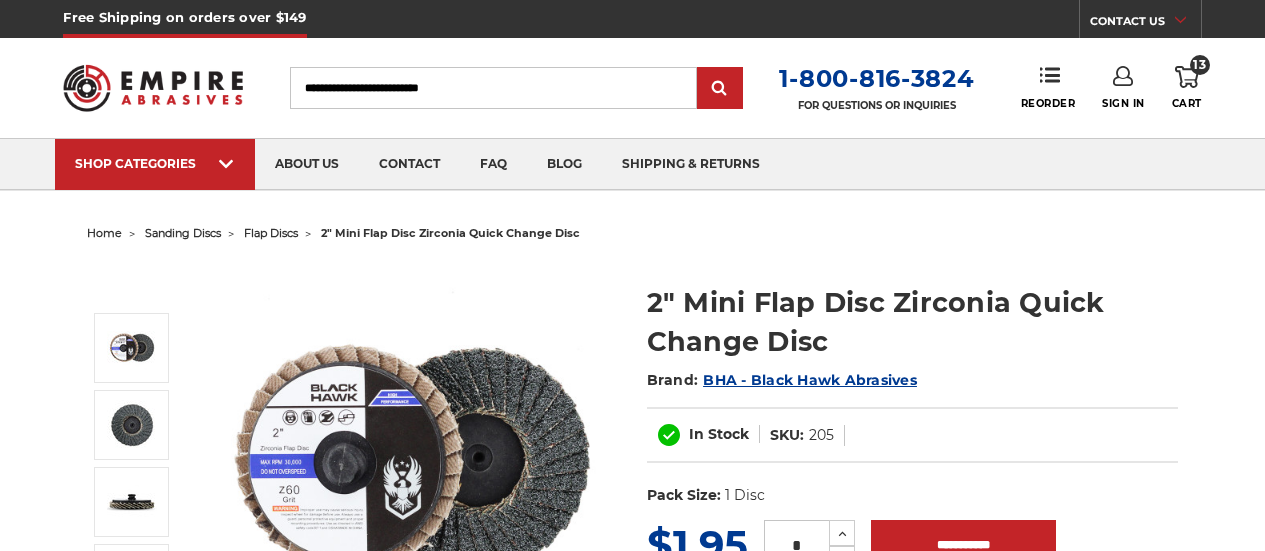 scroll, scrollTop: 0, scrollLeft: 0, axis: both 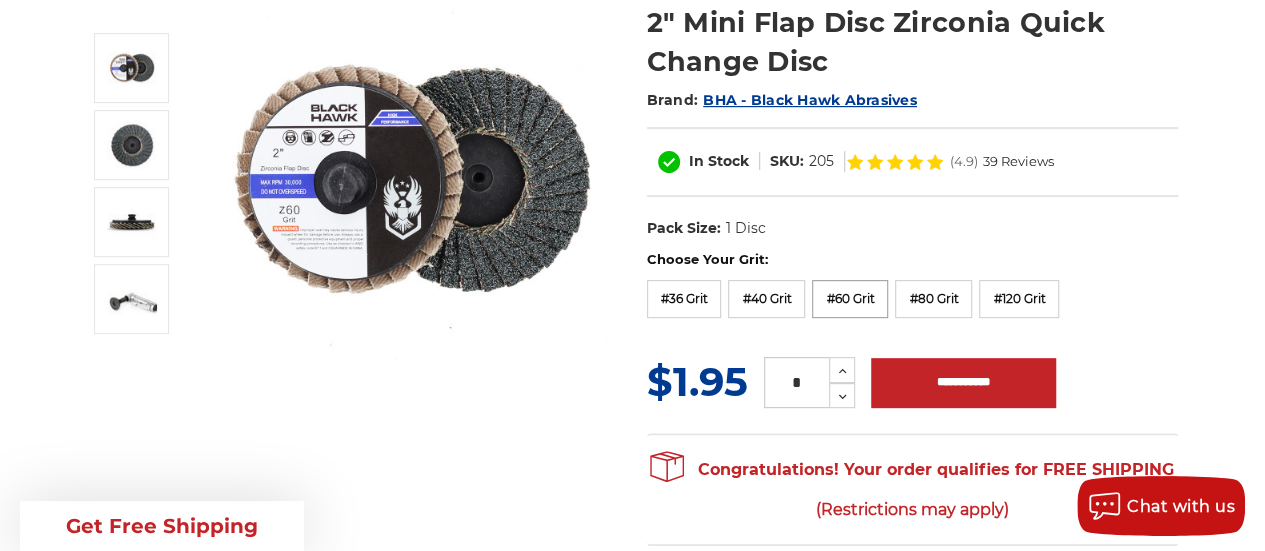 click on "#60 Grit" at bounding box center (850, 299) 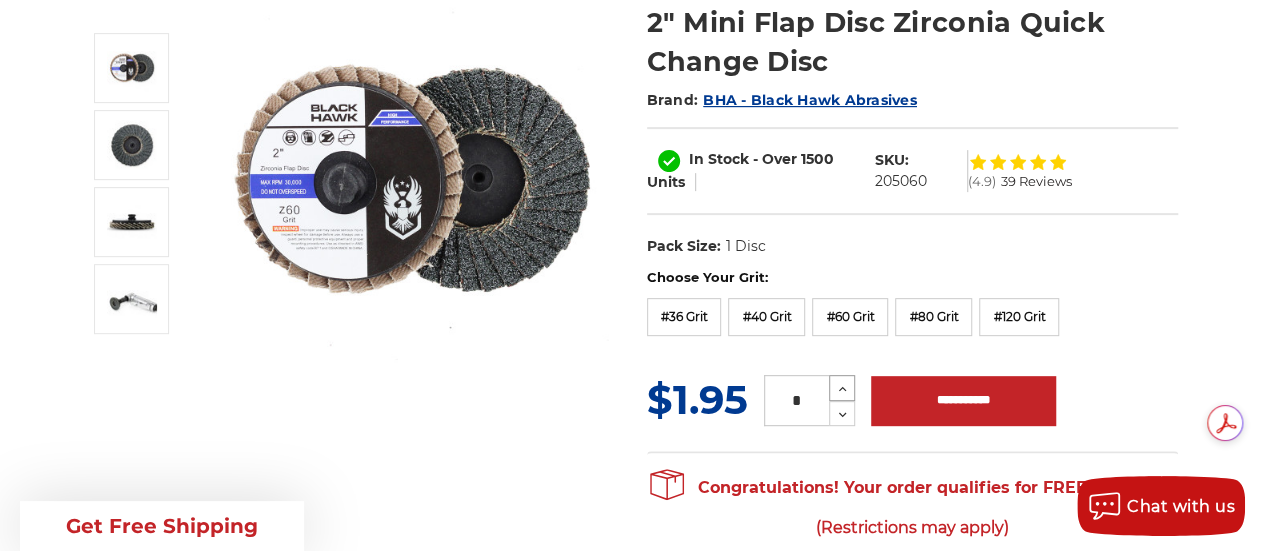 click 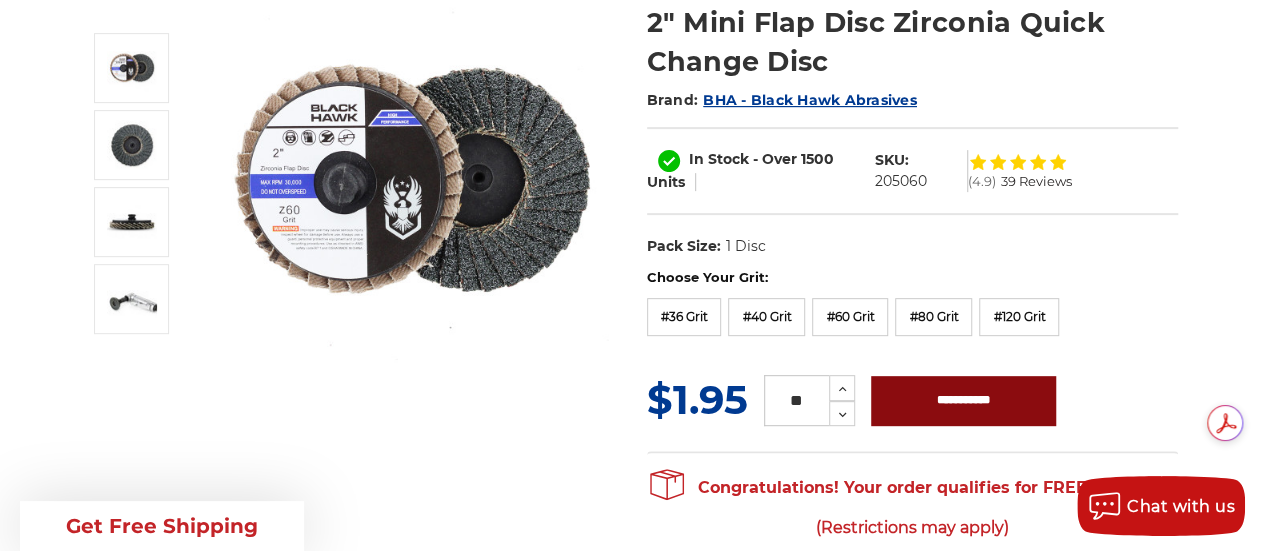 click on "**********" at bounding box center (963, 401) 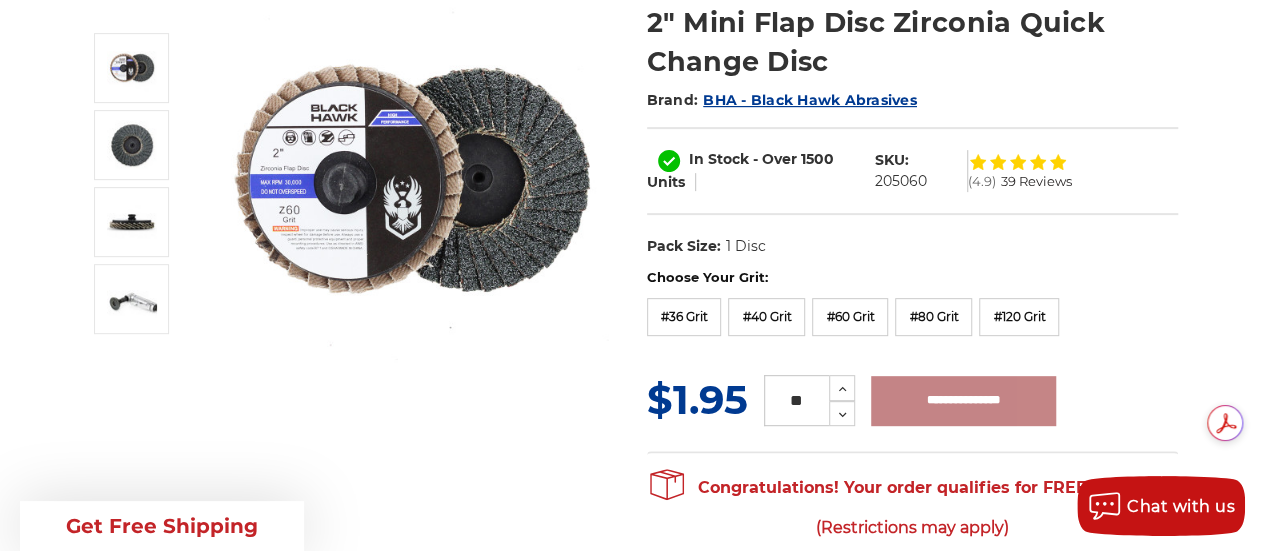 type on "**********" 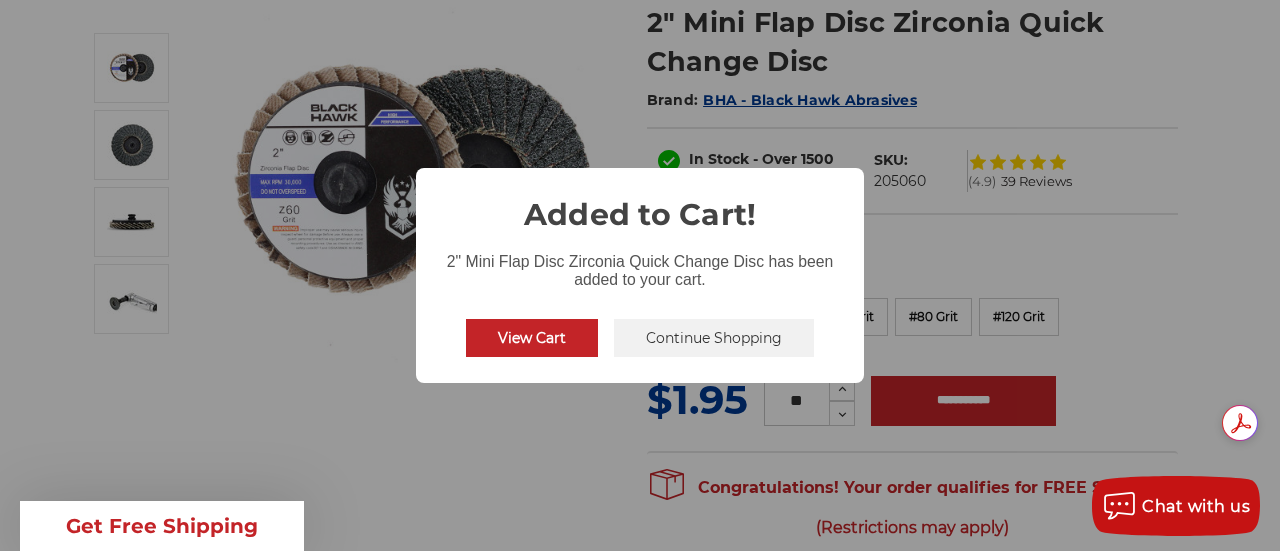 click on "Continue Shopping" at bounding box center [714, 338] 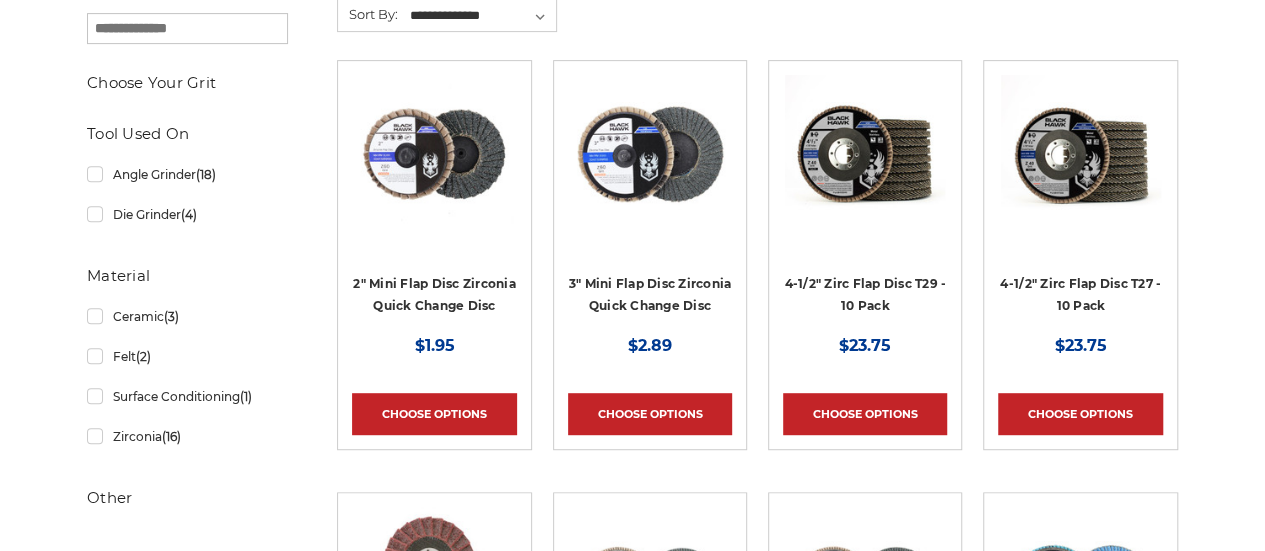 scroll, scrollTop: 384, scrollLeft: 0, axis: vertical 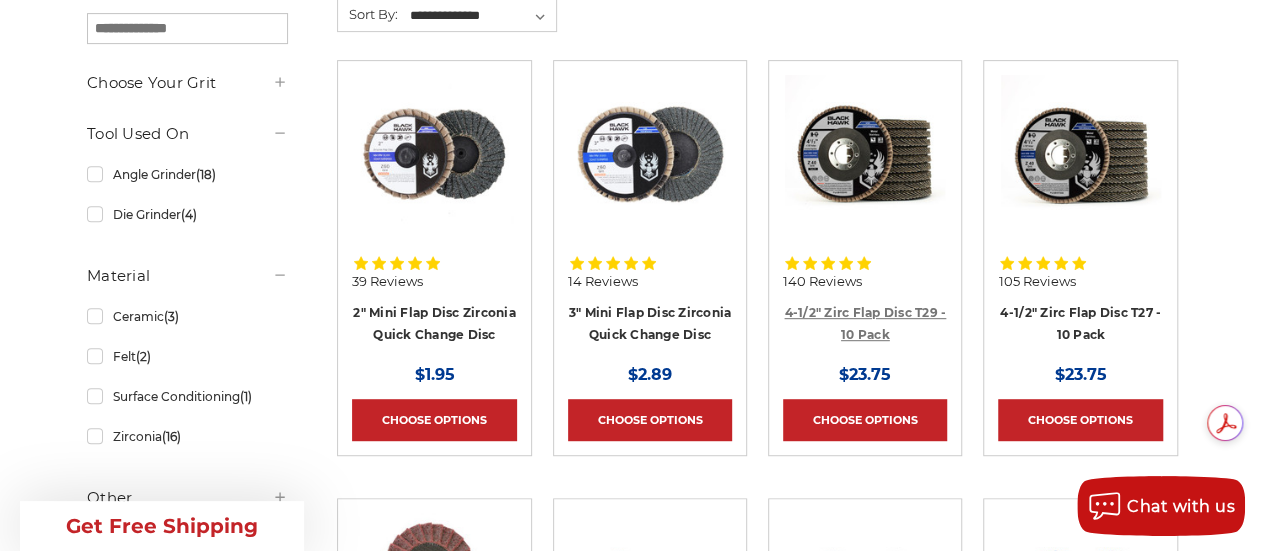 click on "4-1/2" Zirc Flap Disc T29 - 10 Pack" at bounding box center (865, 324) 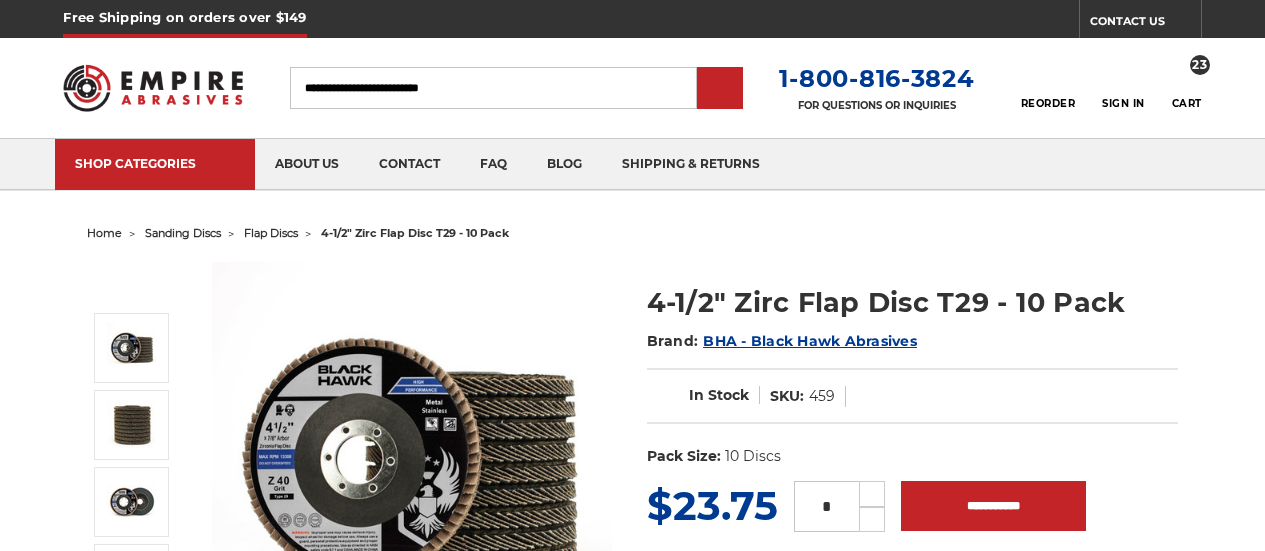 scroll, scrollTop: 0, scrollLeft: 0, axis: both 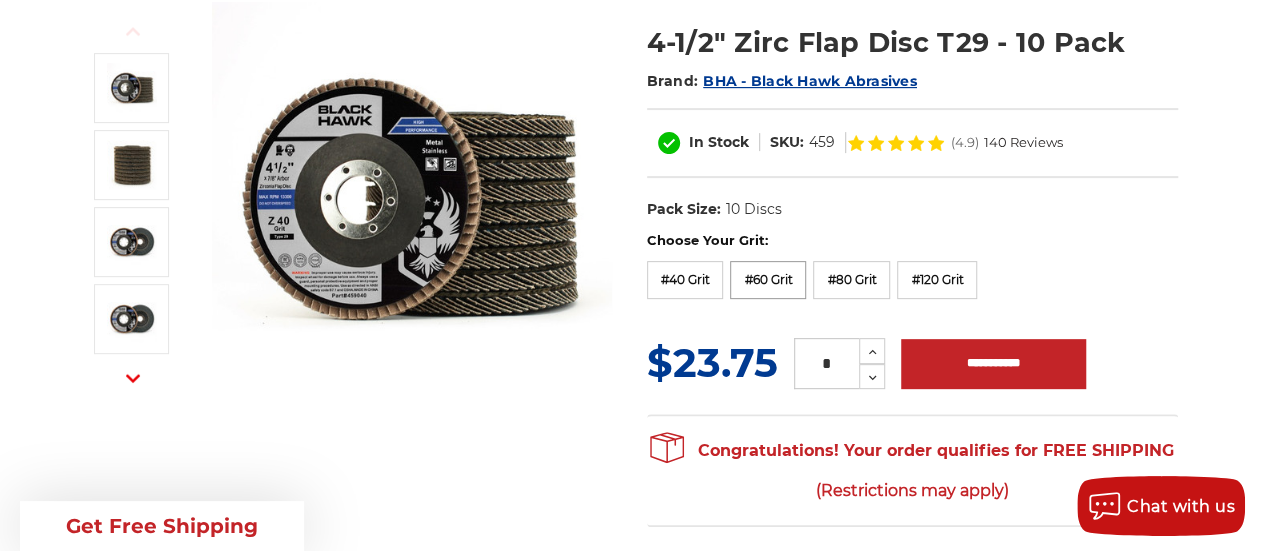 click on "#60 Grit" at bounding box center [768, 280] 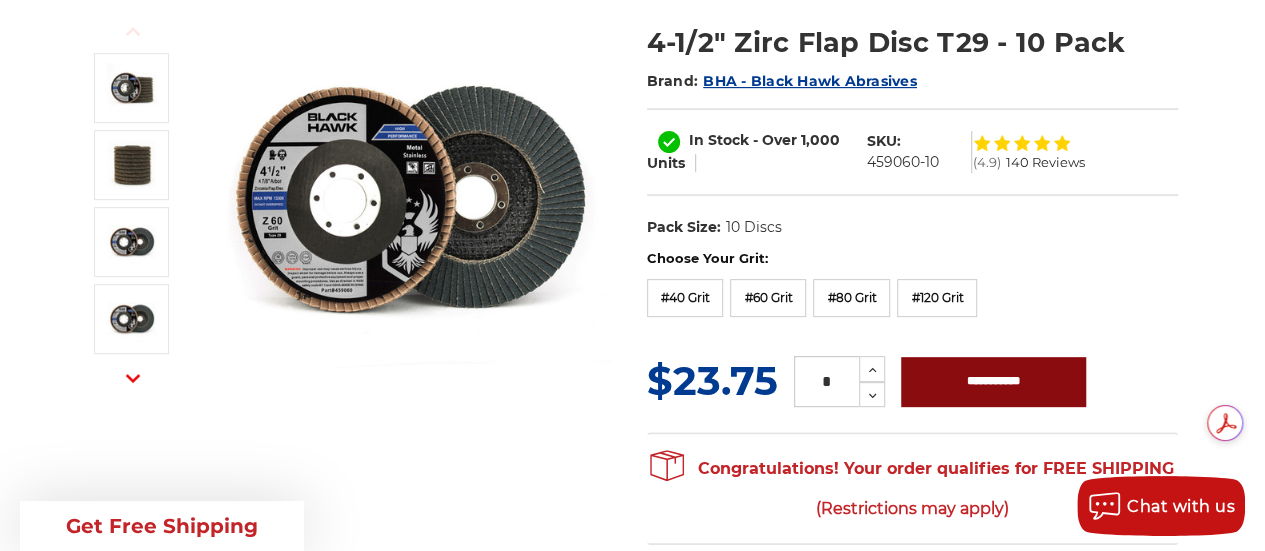 click on "**********" at bounding box center (993, 382) 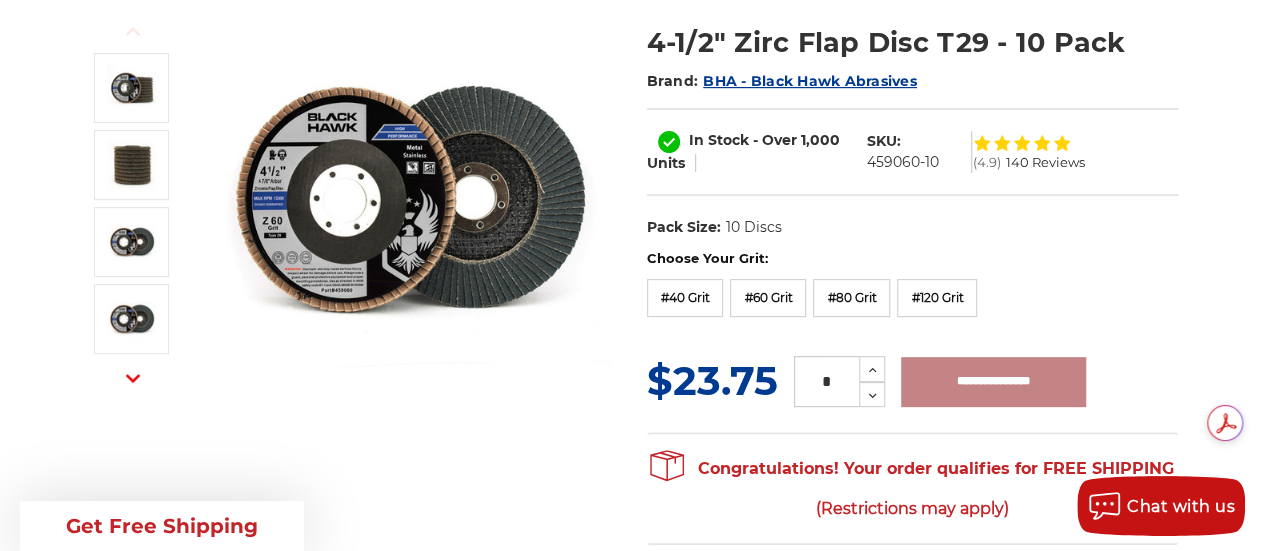 type on "**********" 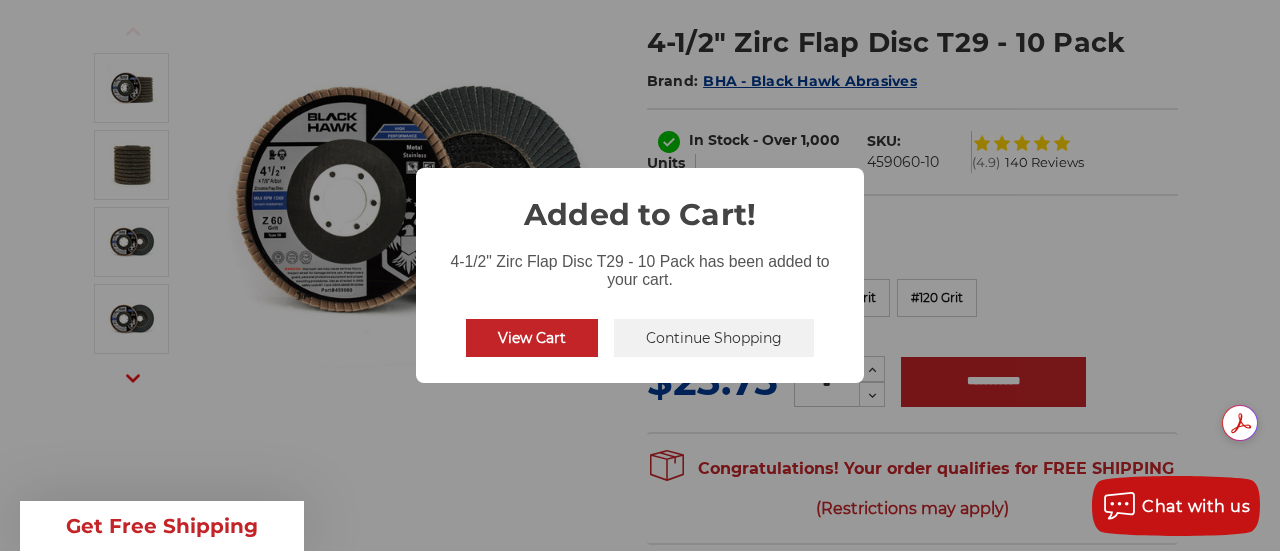 click on "Continue Shopping" at bounding box center (714, 338) 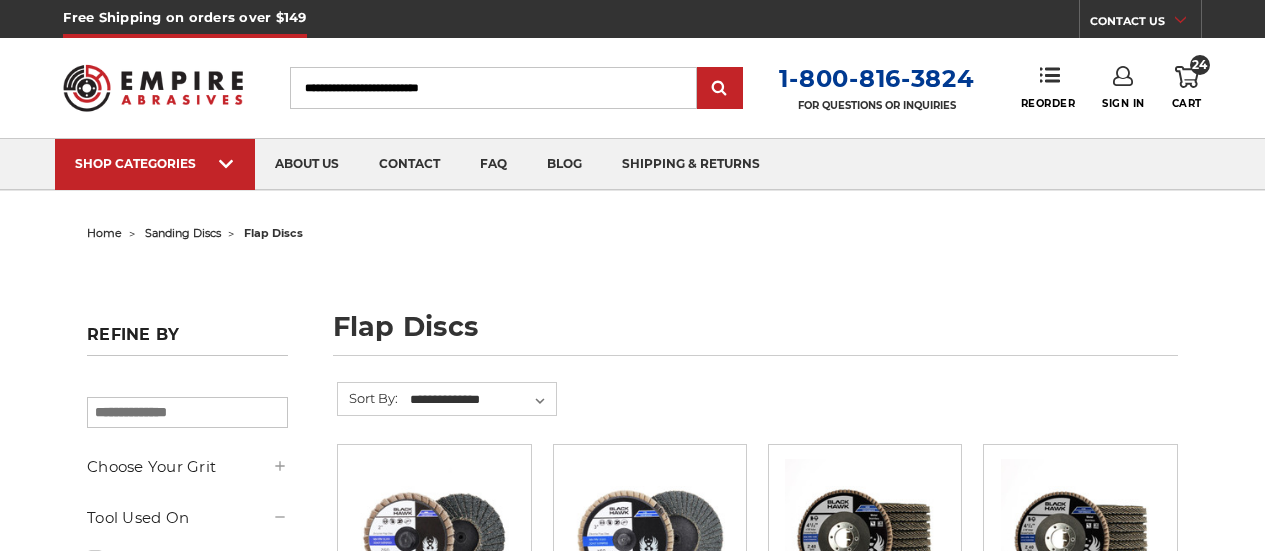 scroll, scrollTop: 384, scrollLeft: 0, axis: vertical 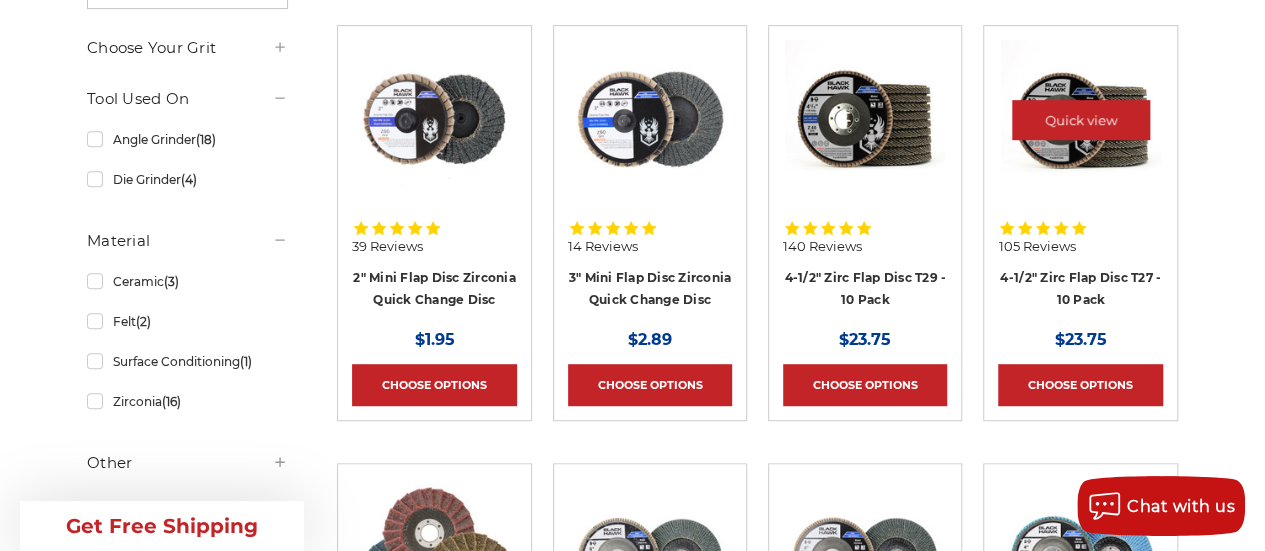 click at bounding box center [1081, 120] 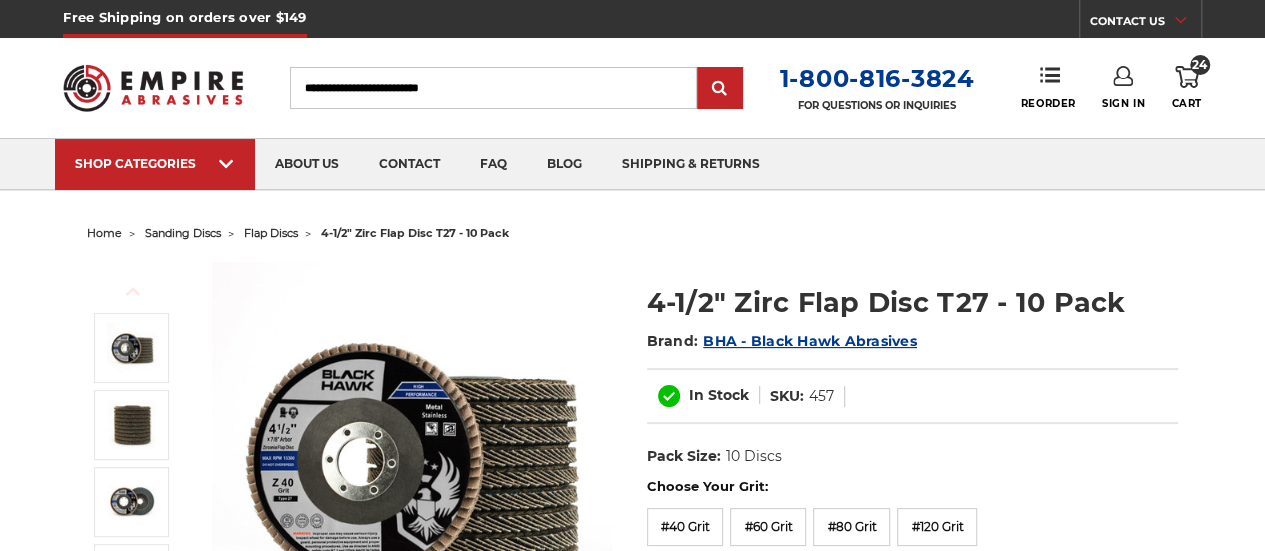 scroll, scrollTop: 51, scrollLeft: 0, axis: vertical 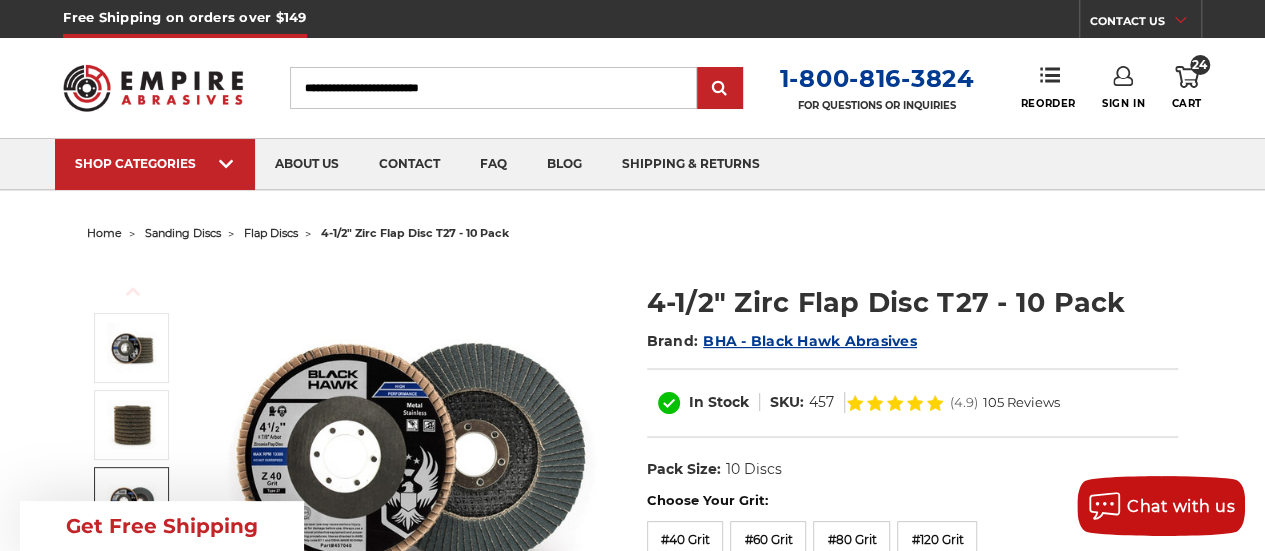 click 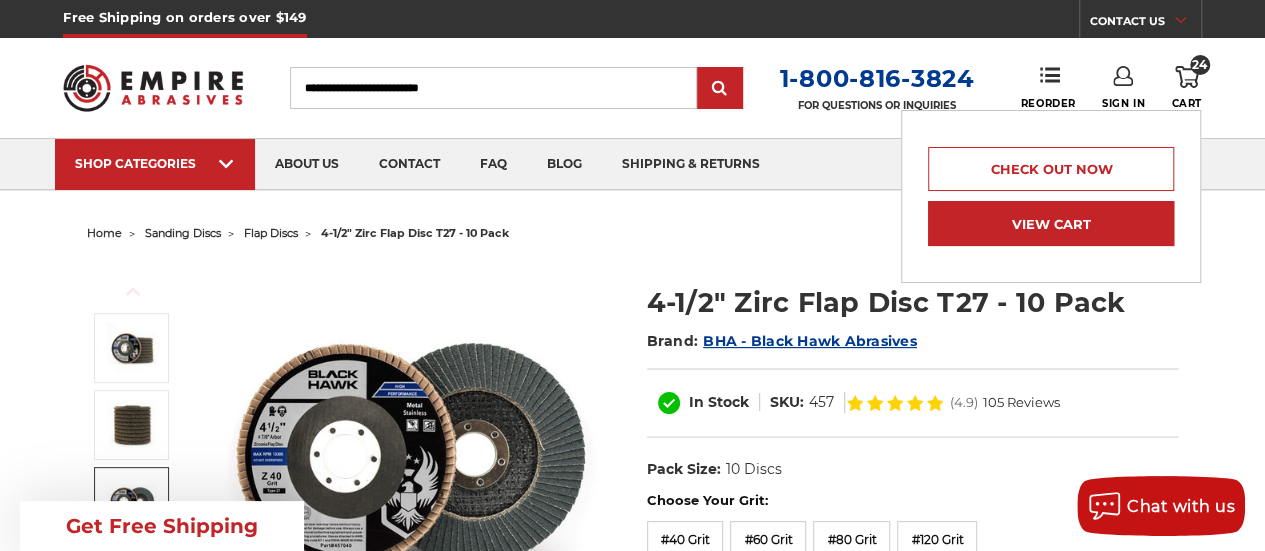 click on "View Cart" at bounding box center (1051, 223) 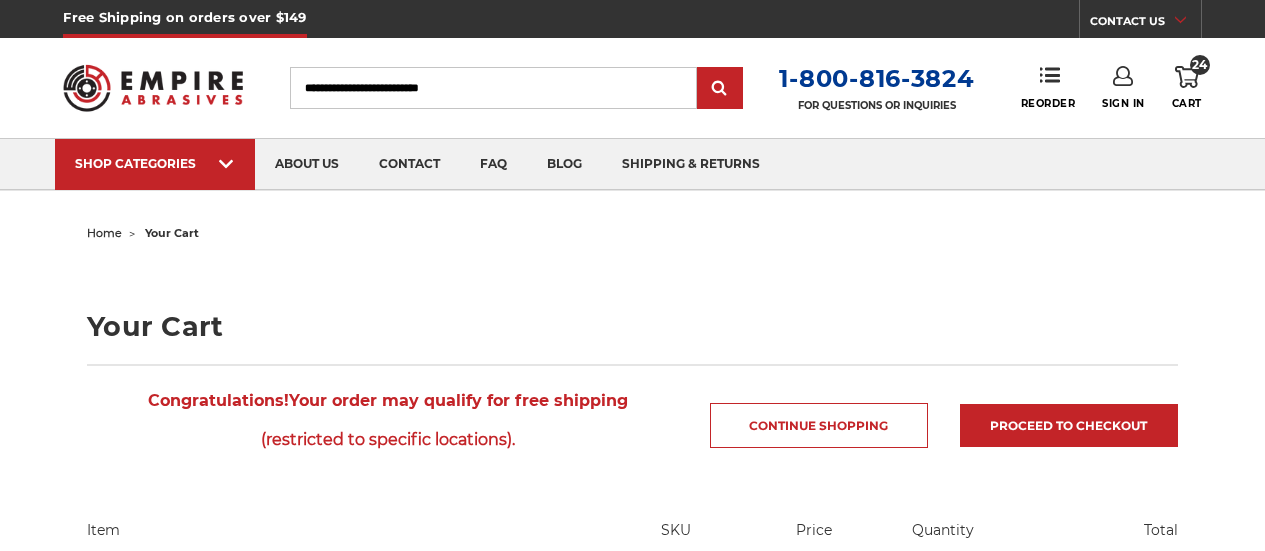 scroll, scrollTop: 0, scrollLeft: 0, axis: both 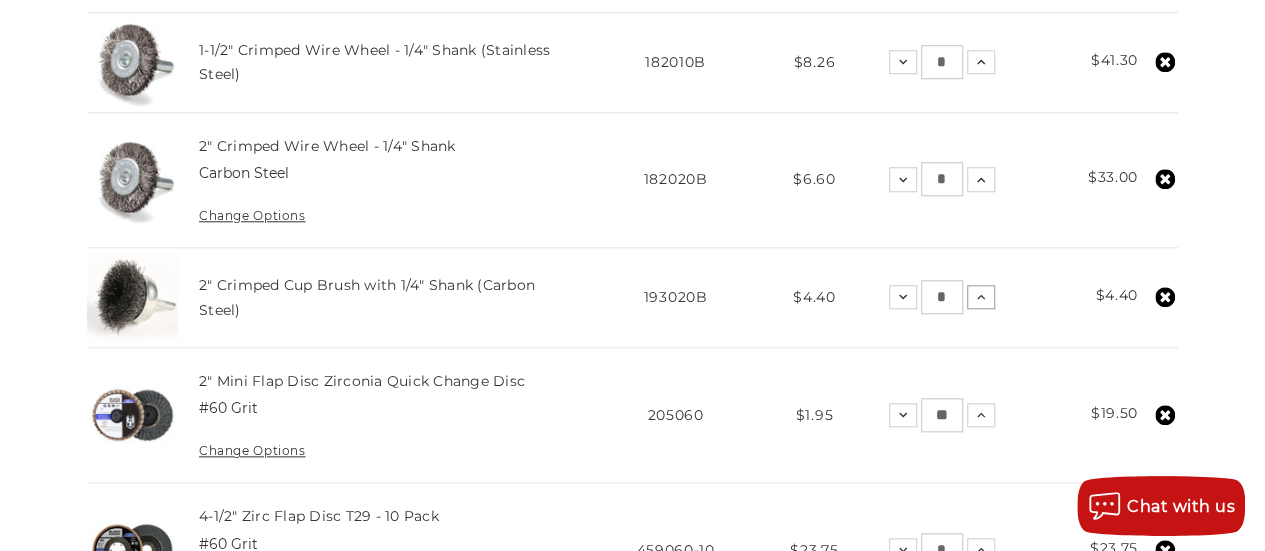 click 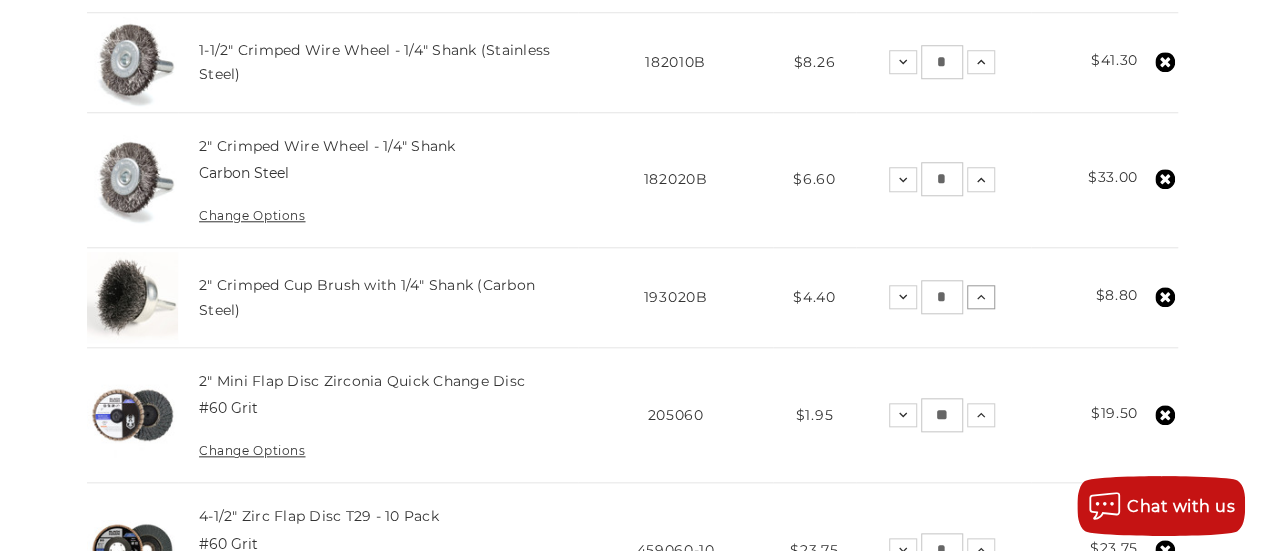 click 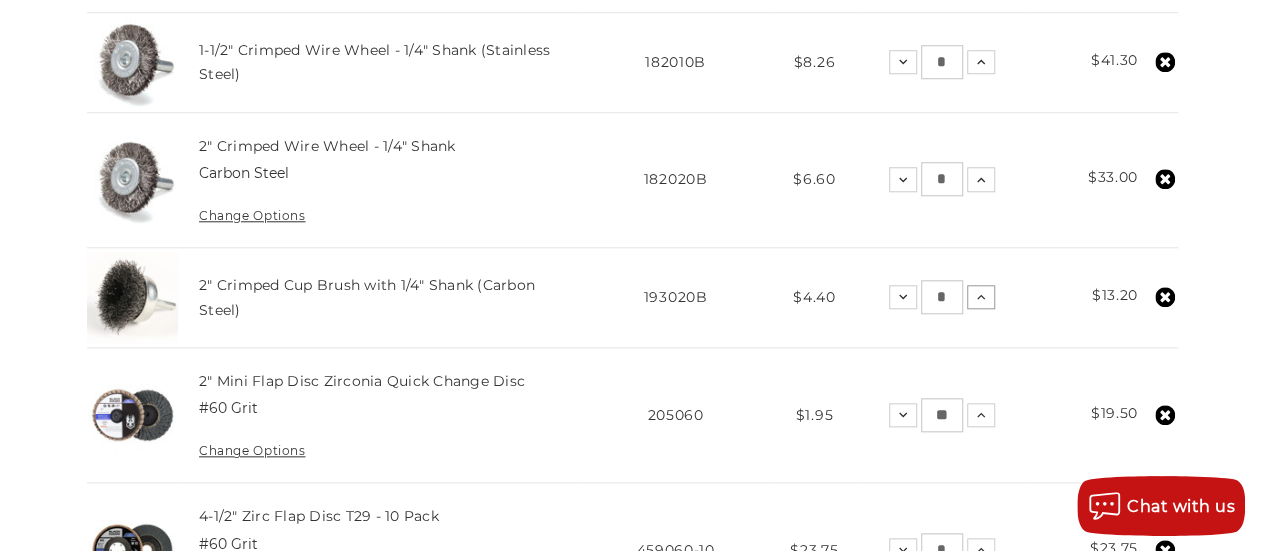 click 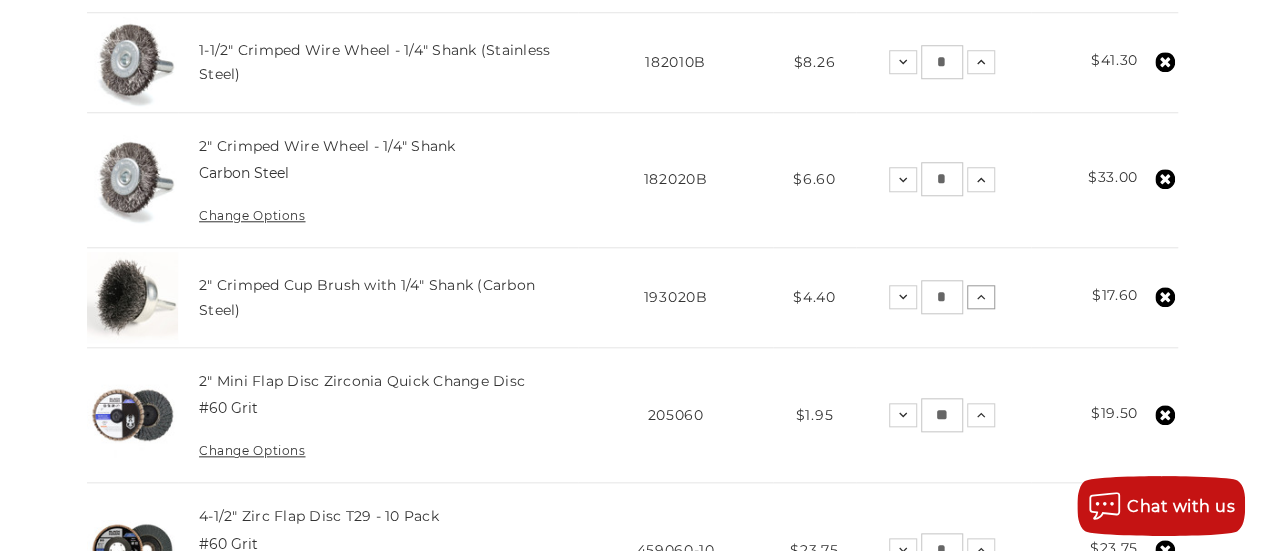 click 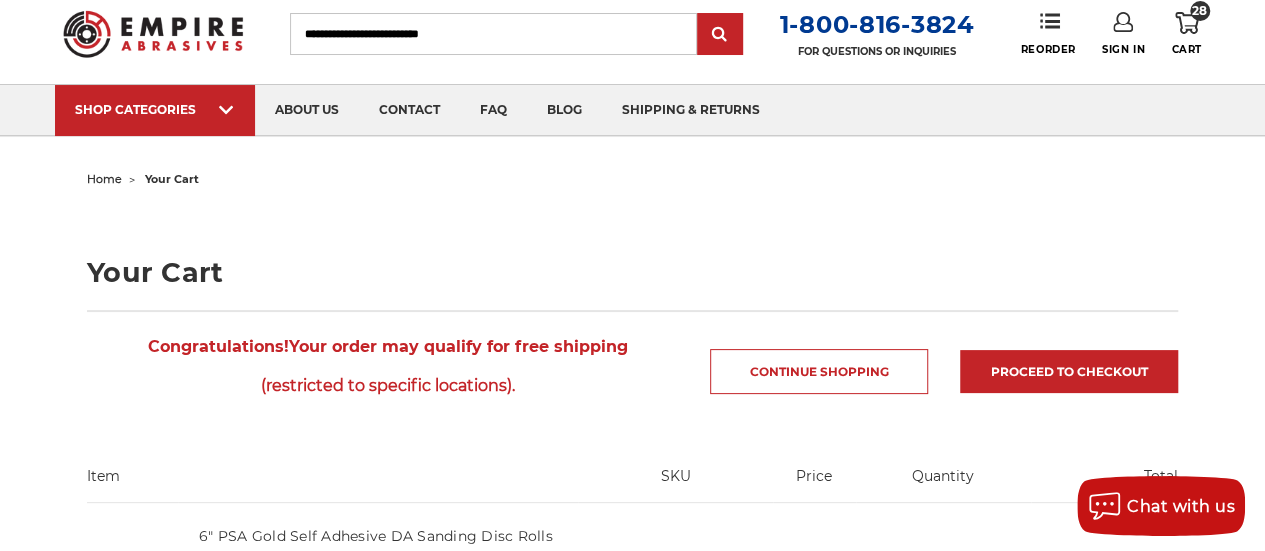 scroll, scrollTop: 57, scrollLeft: 0, axis: vertical 